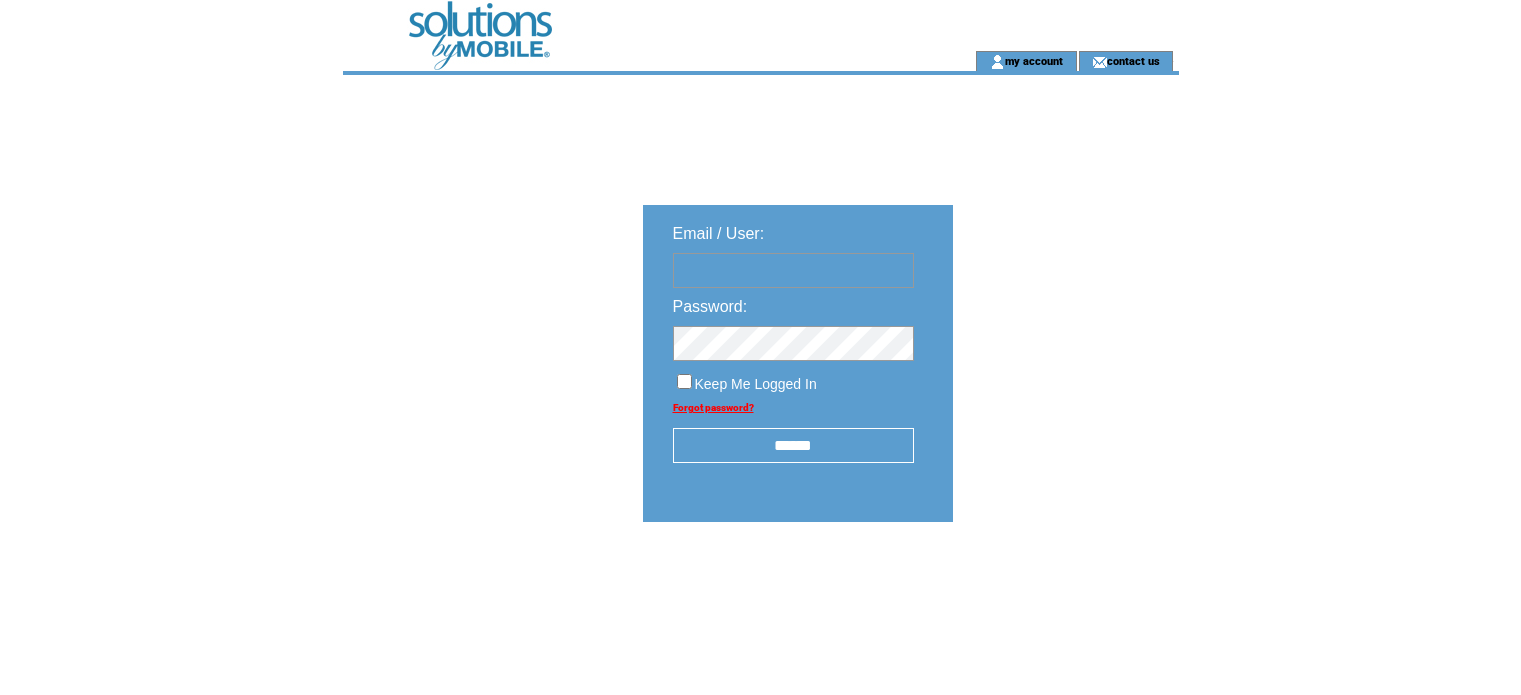 scroll, scrollTop: 0, scrollLeft: 0, axis: both 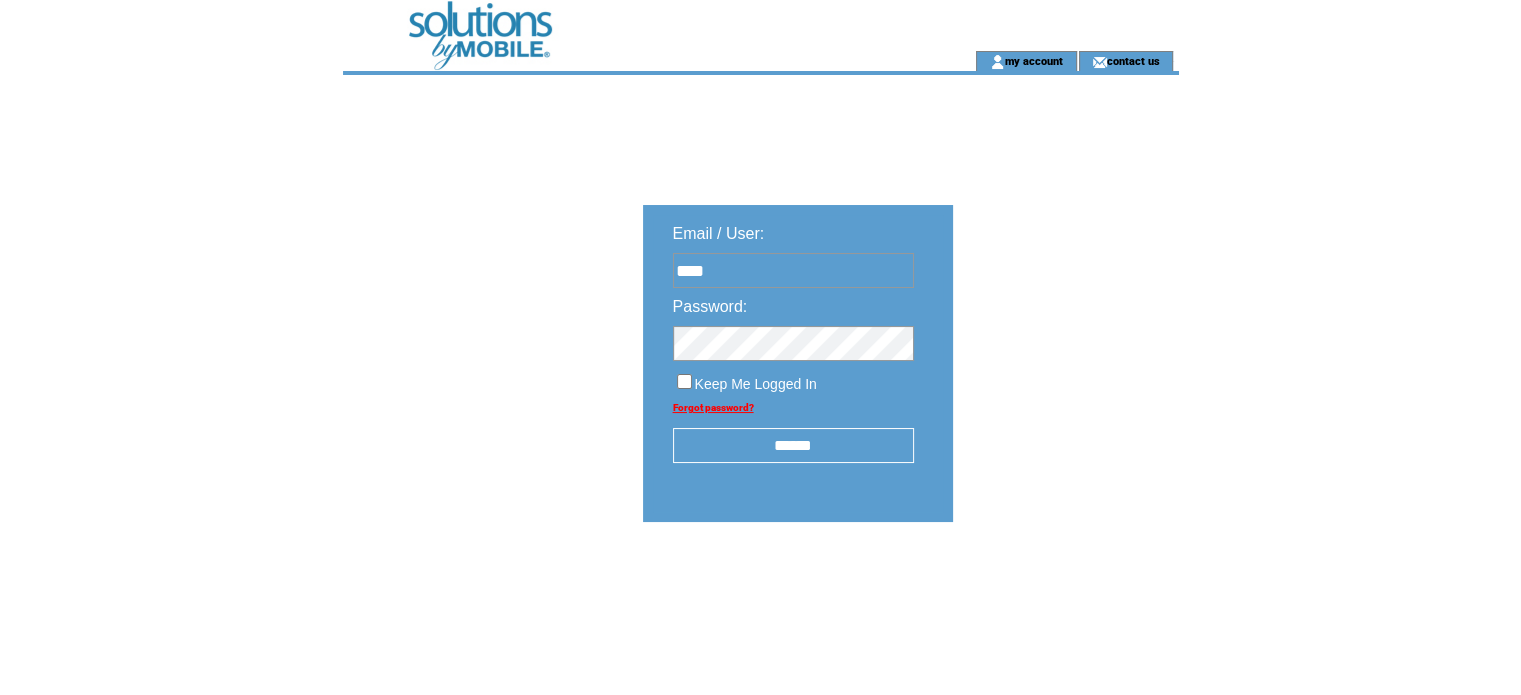 type on "**********" 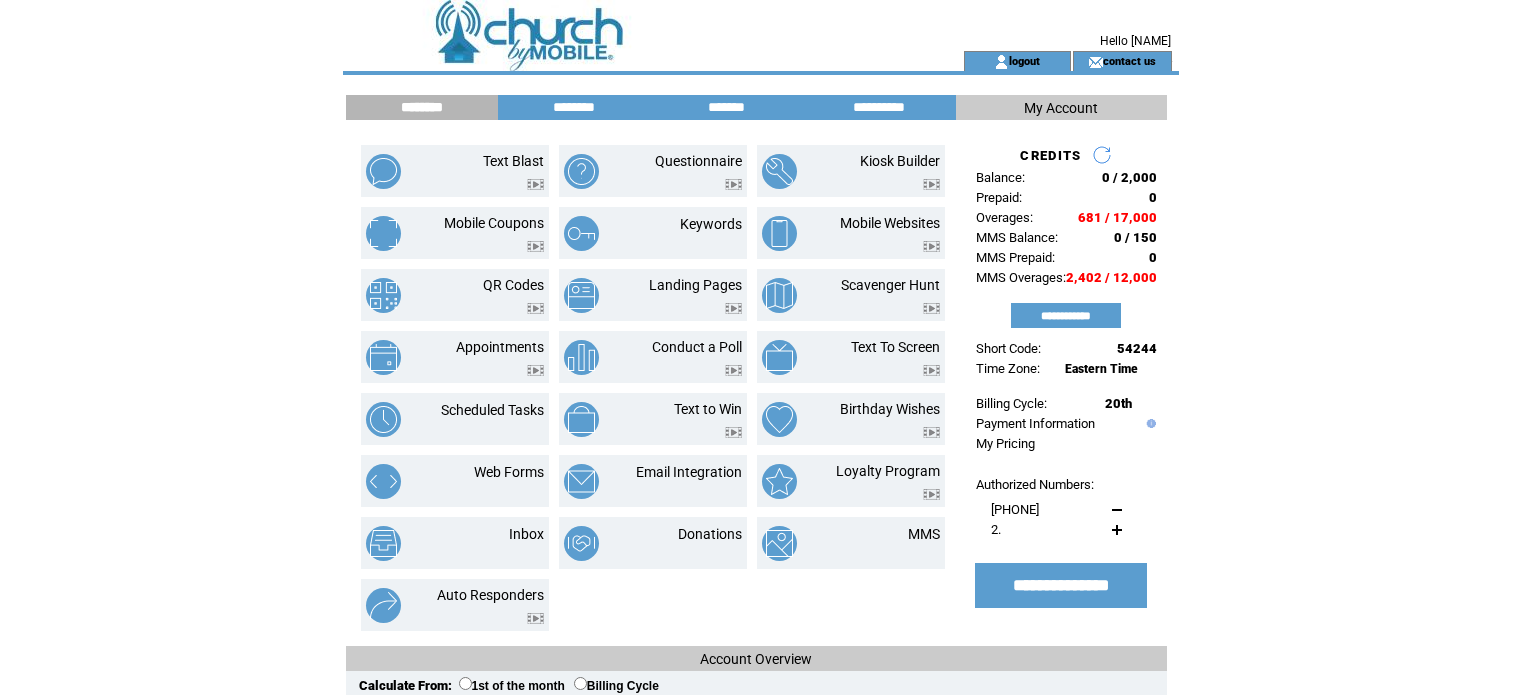 scroll, scrollTop: 0, scrollLeft: 0, axis: both 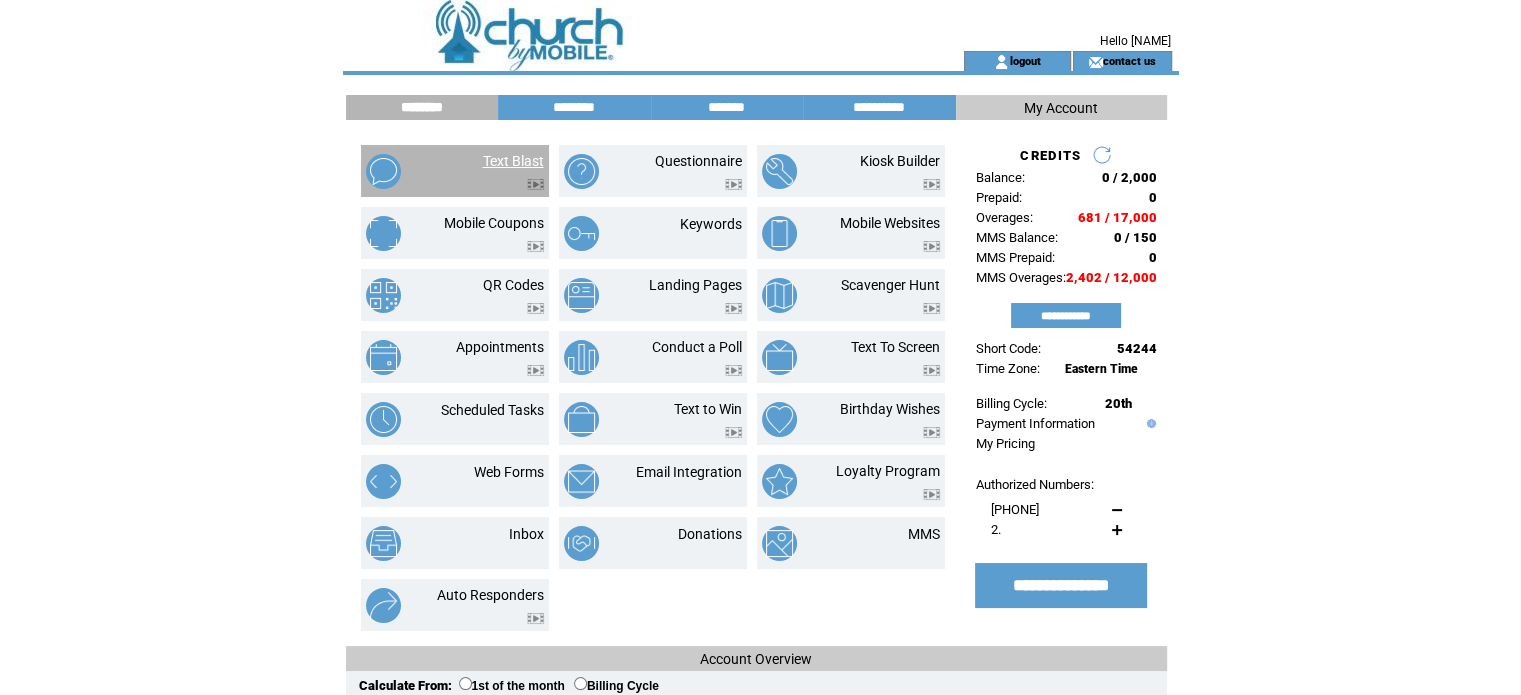 click on "Text Blast" at bounding box center [513, 161] 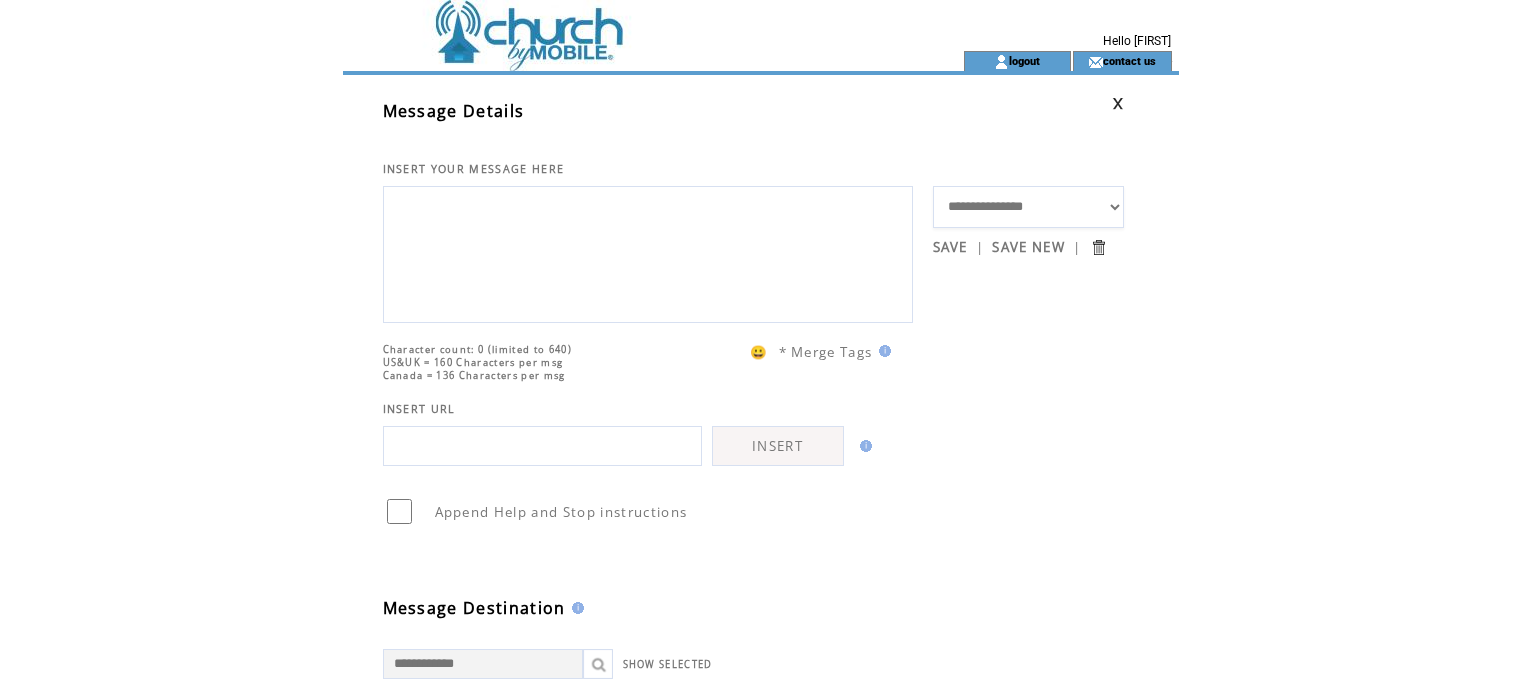 scroll, scrollTop: 0, scrollLeft: 0, axis: both 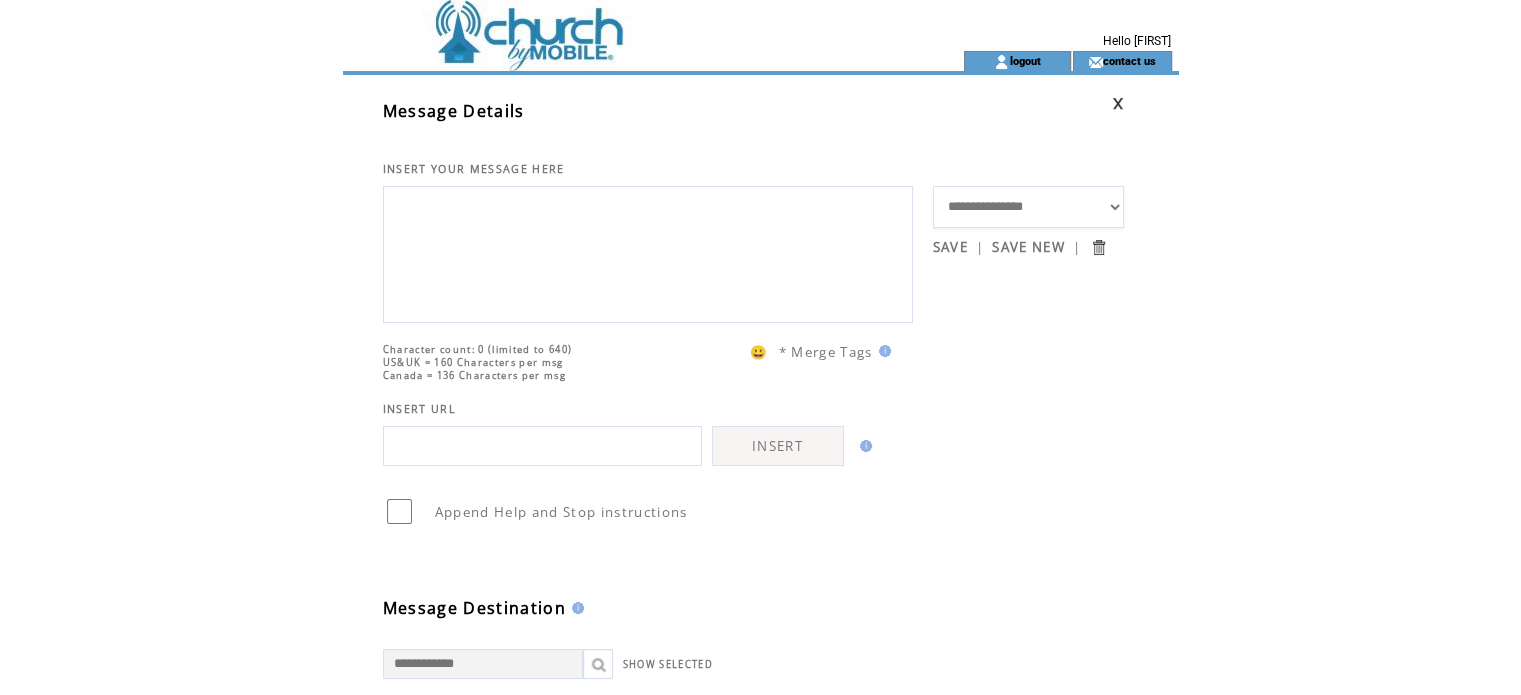click on "**********" at bounding box center (1029, 207) 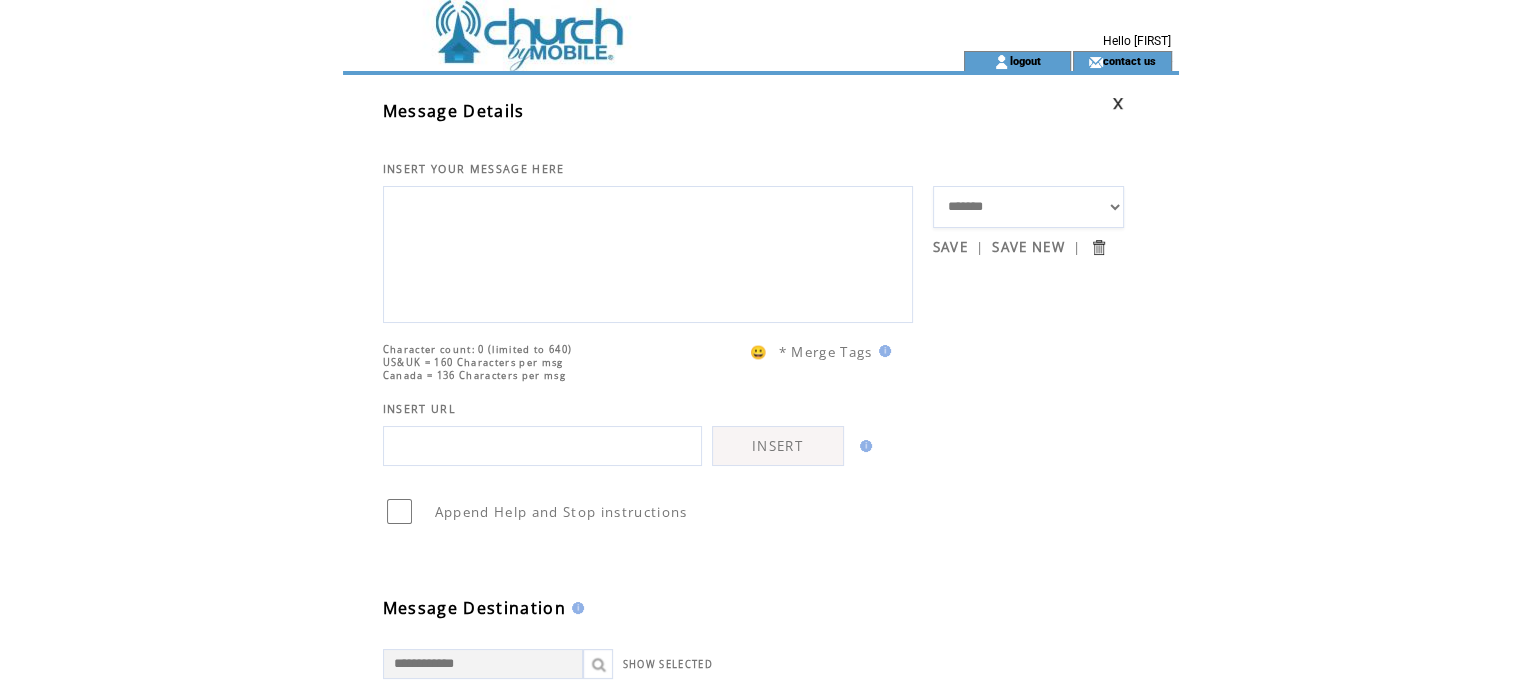 click on "**********" at bounding box center [1029, 207] 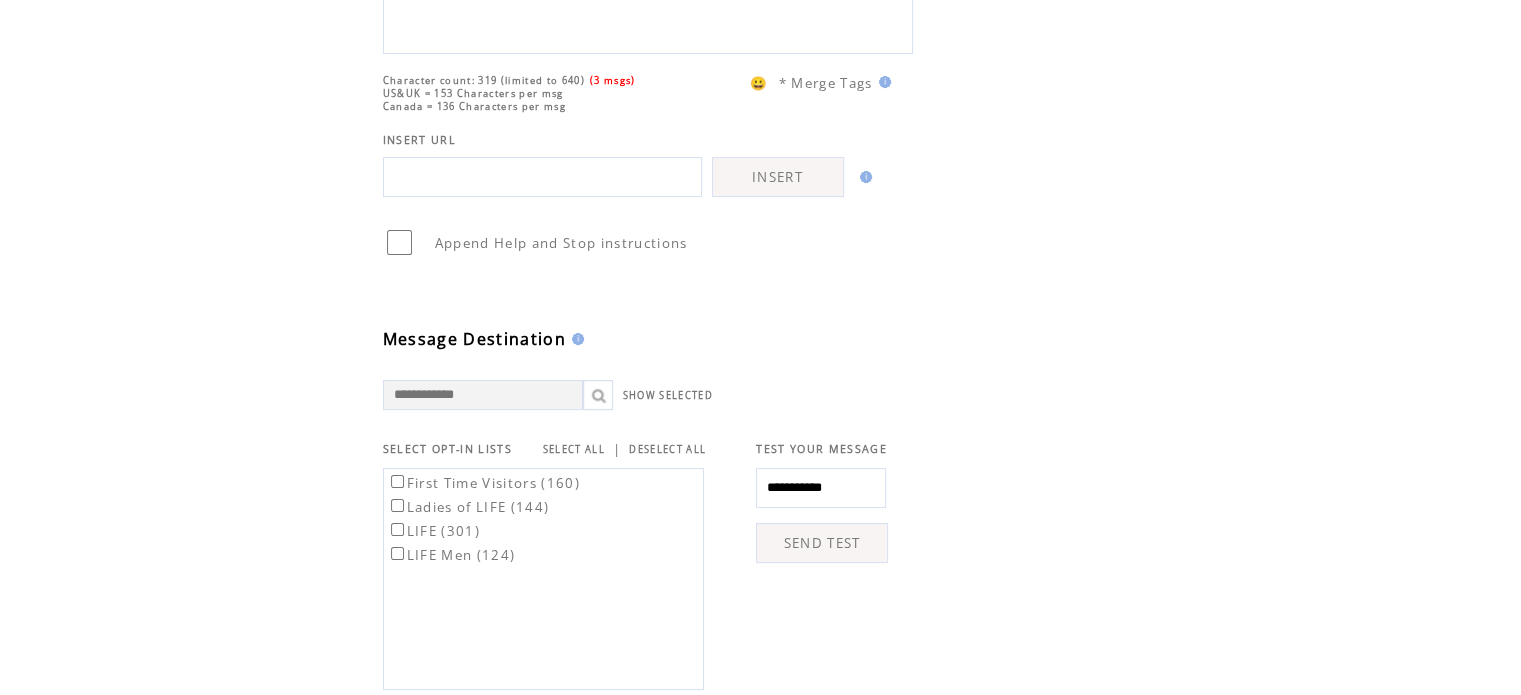 scroll, scrollTop: 400, scrollLeft: 0, axis: vertical 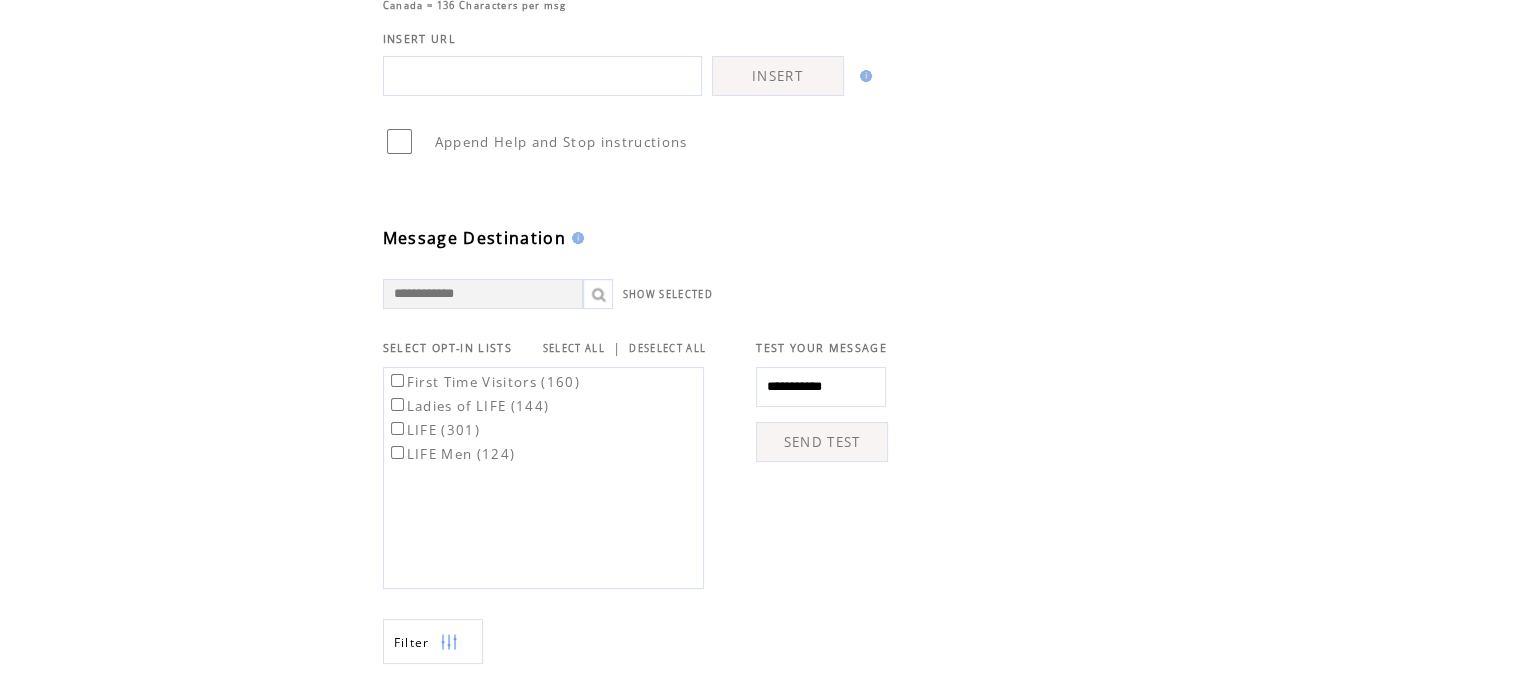 drag, startPoint x: 874, startPoint y: 385, endPoint x: 723, endPoint y: 380, distance: 151.08276 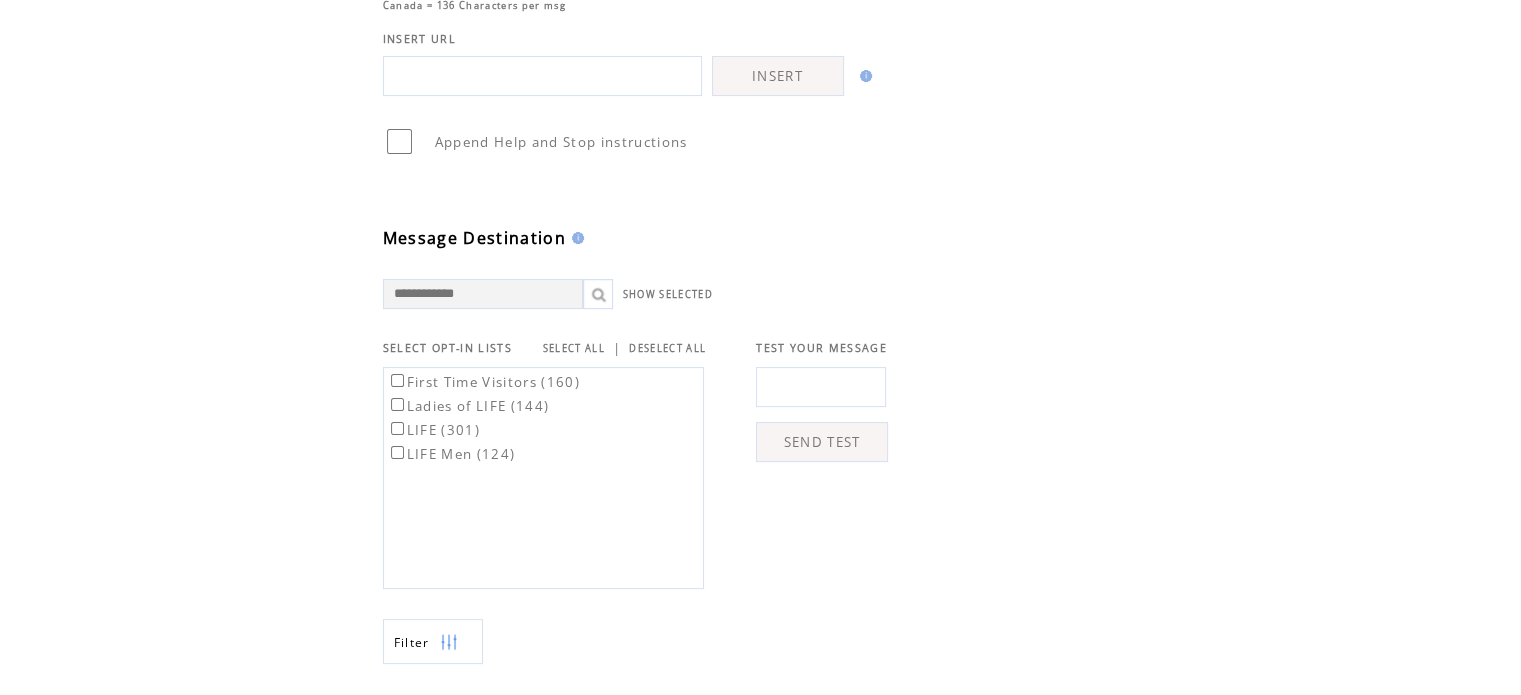 paste on "**********" 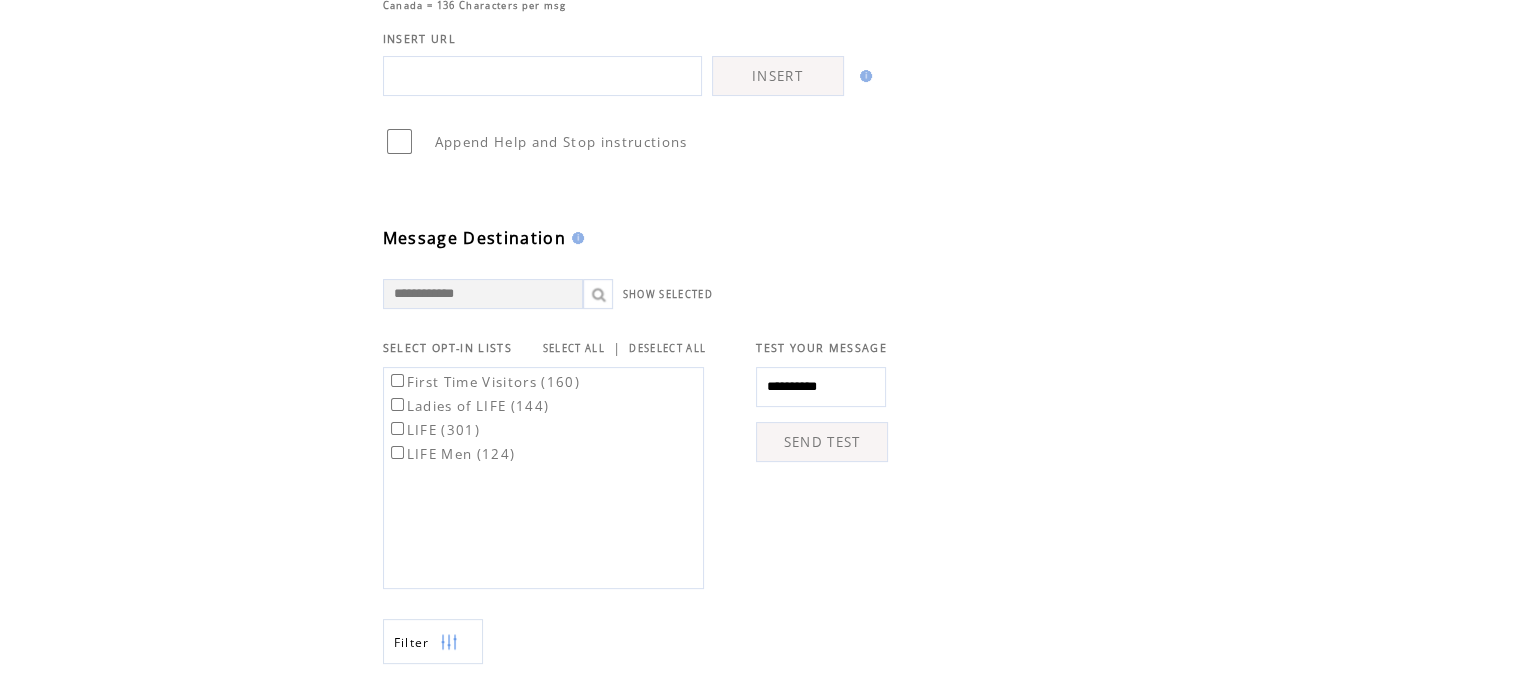 type on "**********" 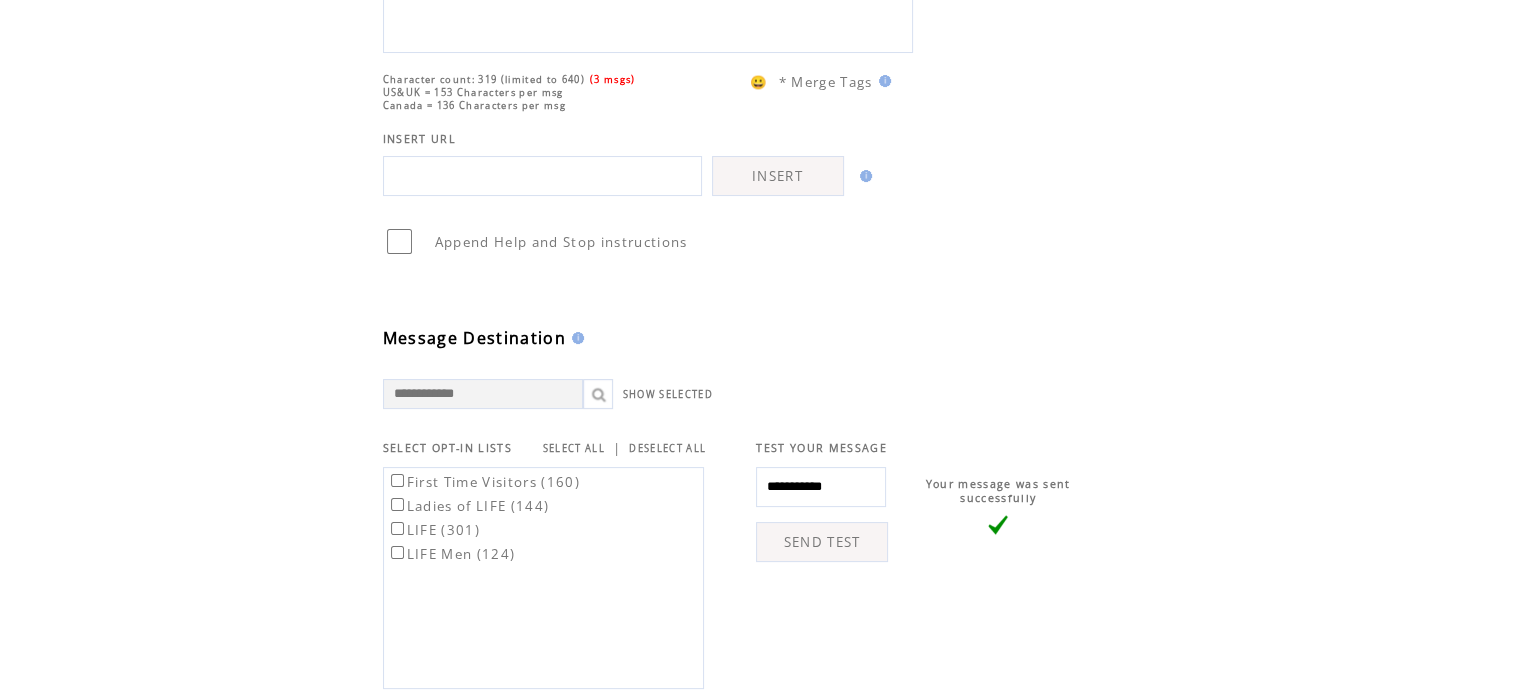 scroll, scrollTop: 400, scrollLeft: 0, axis: vertical 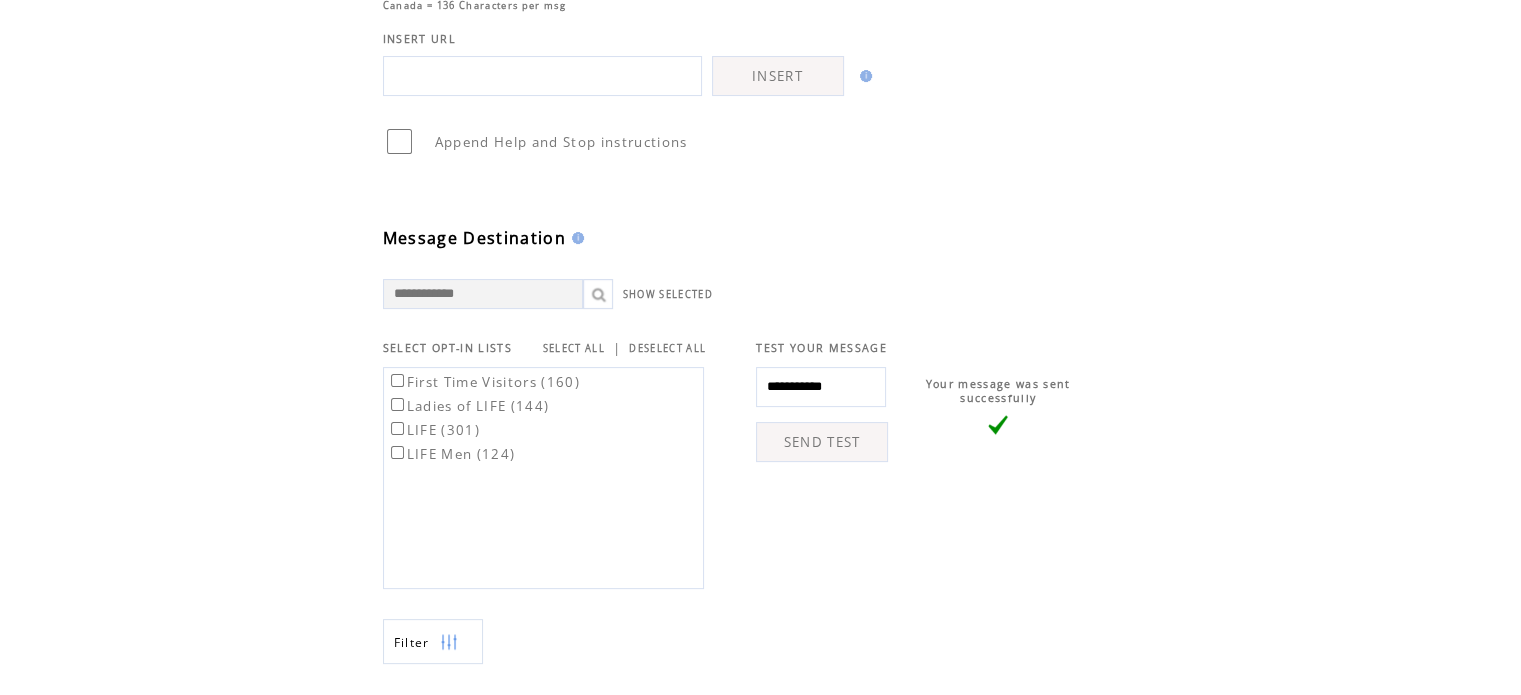 drag, startPoint x: 868, startPoint y: 386, endPoint x: 728, endPoint y: 383, distance: 140.03214 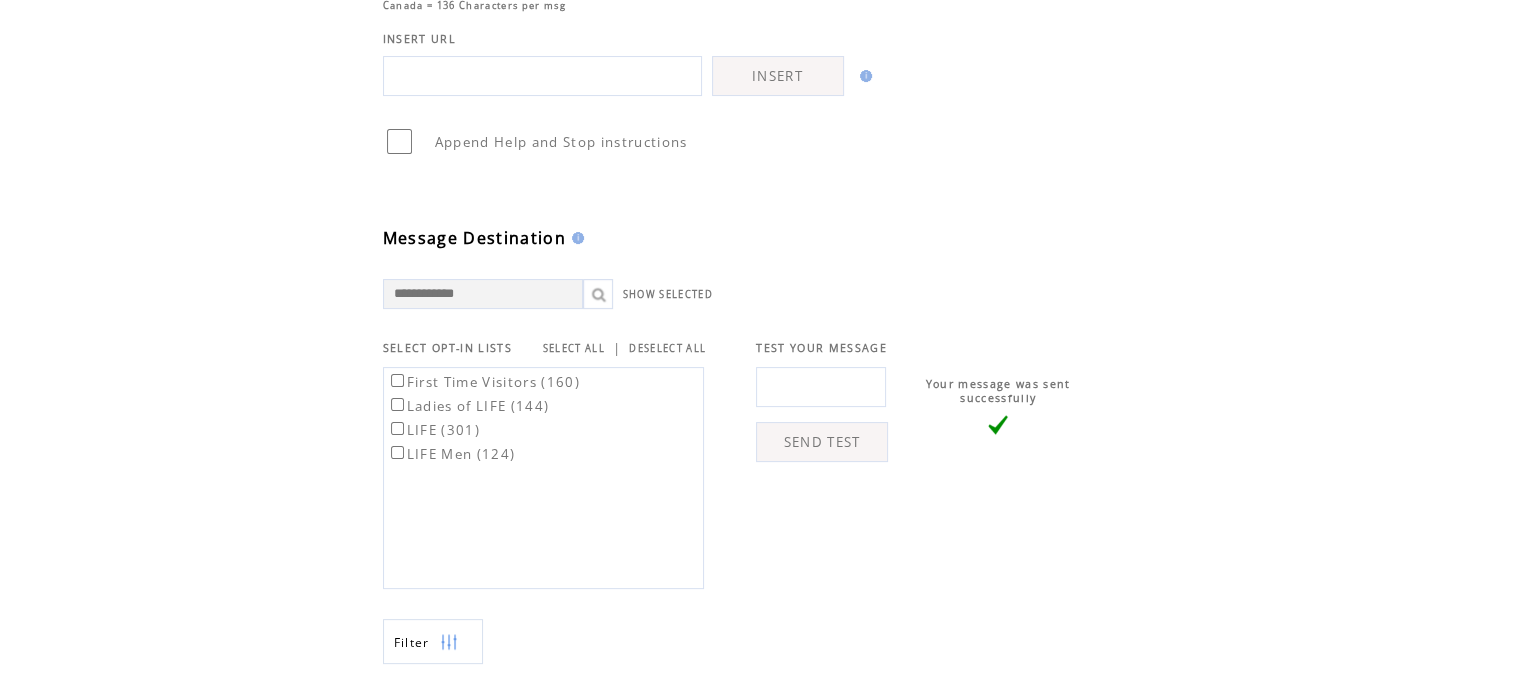 paste on "**********" 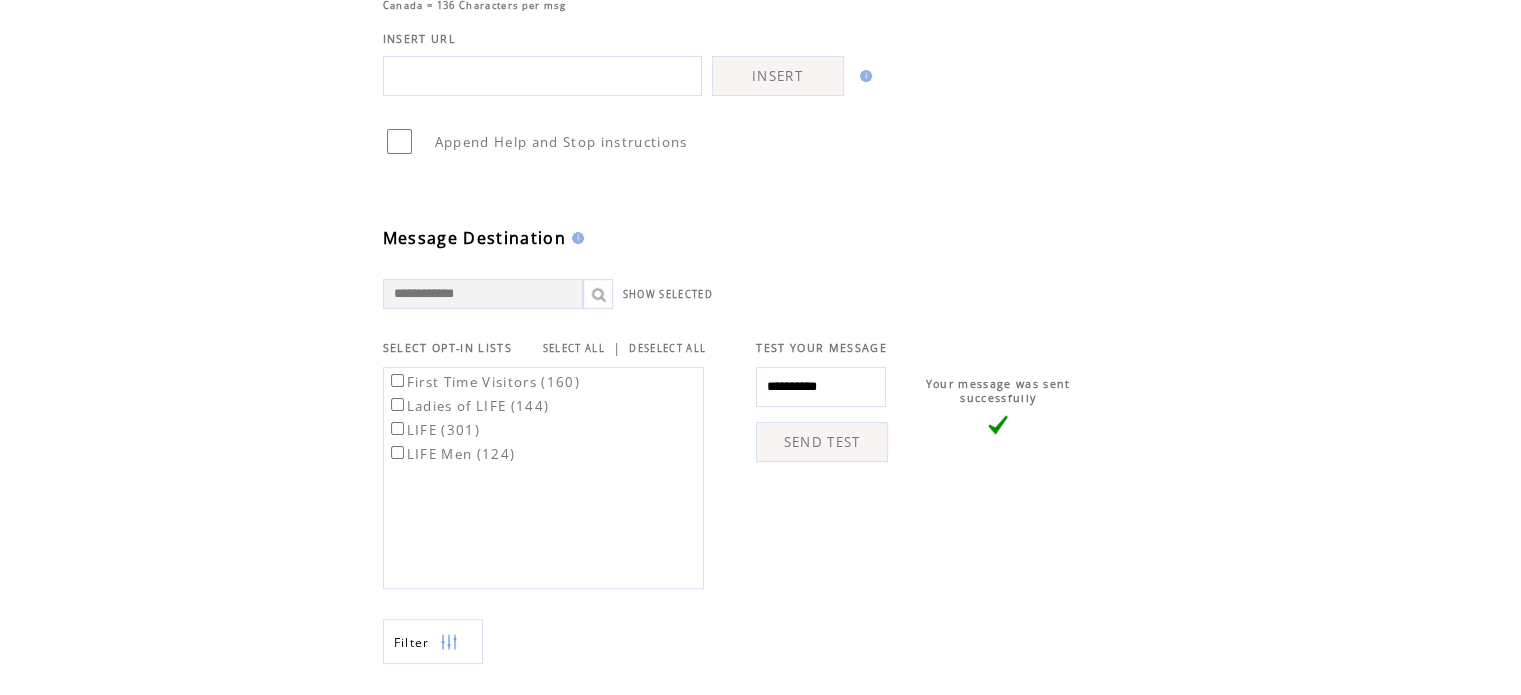 type on "**********" 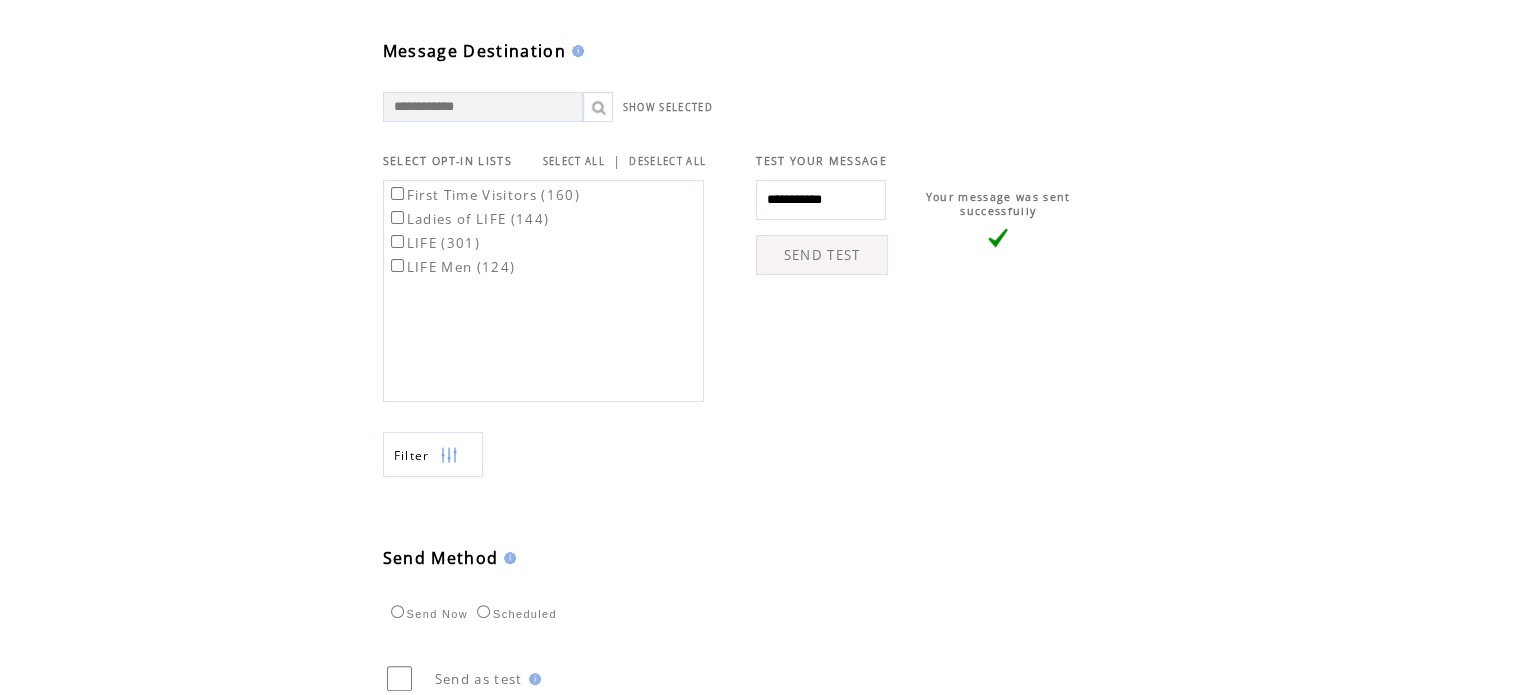 scroll, scrollTop: 541, scrollLeft: 0, axis: vertical 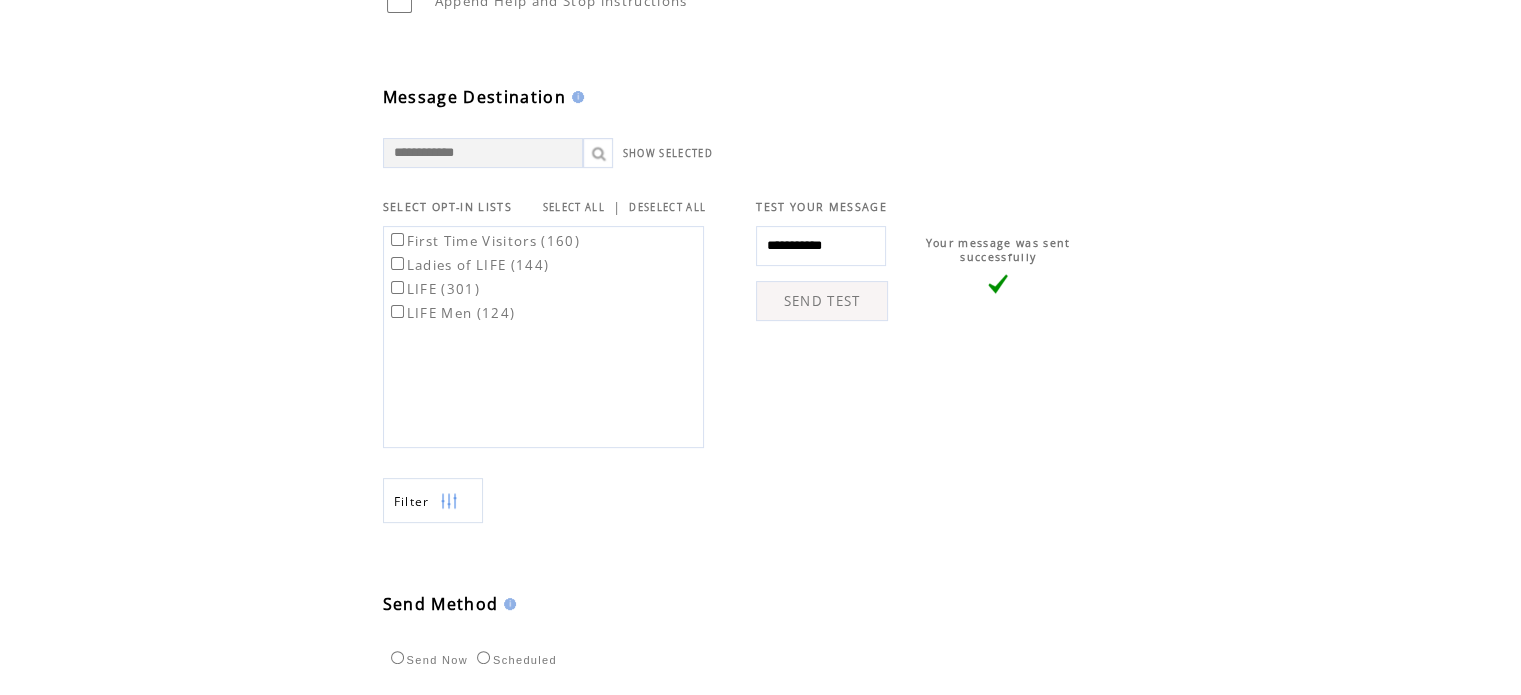 drag, startPoint x: 880, startPoint y: 249, endPoint x: 740, endPoint y: 246, distance: 140.03214 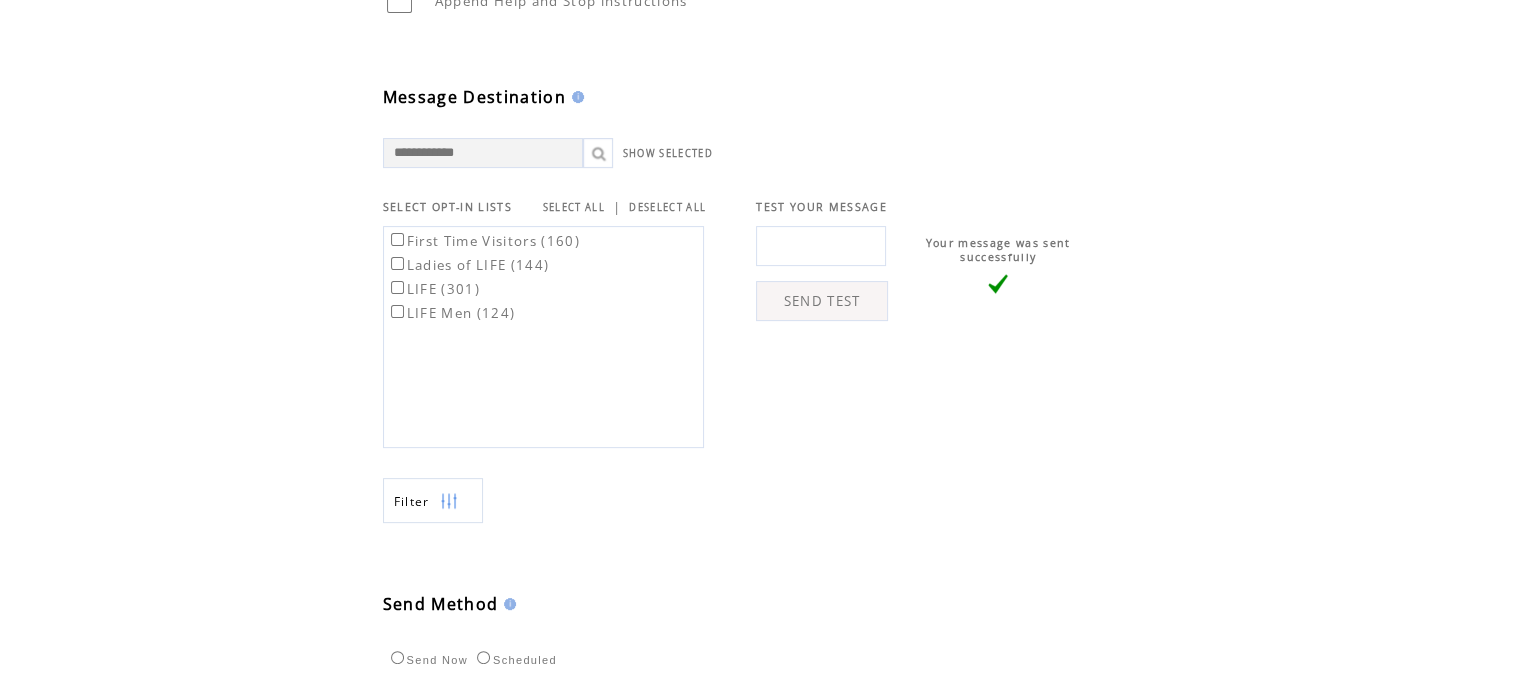 paste on "**********" 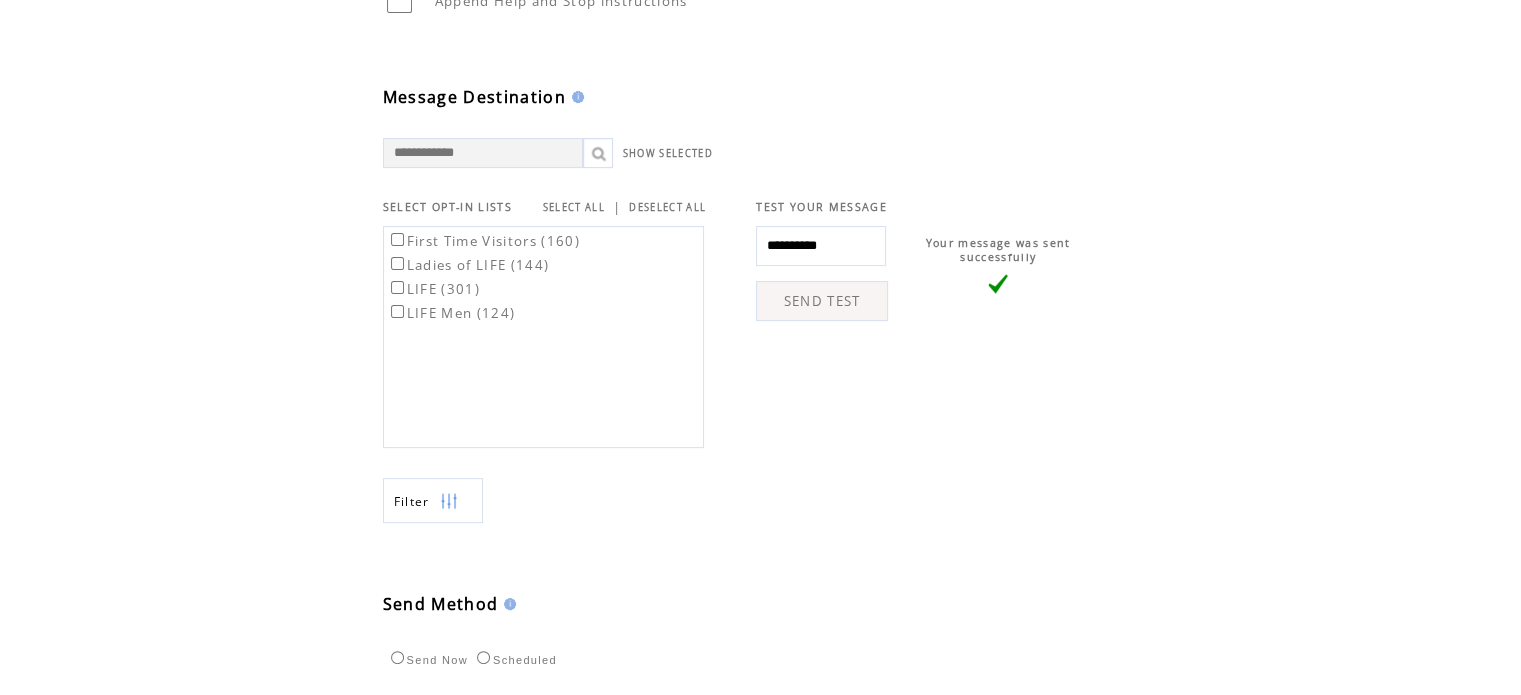 type on "**********" 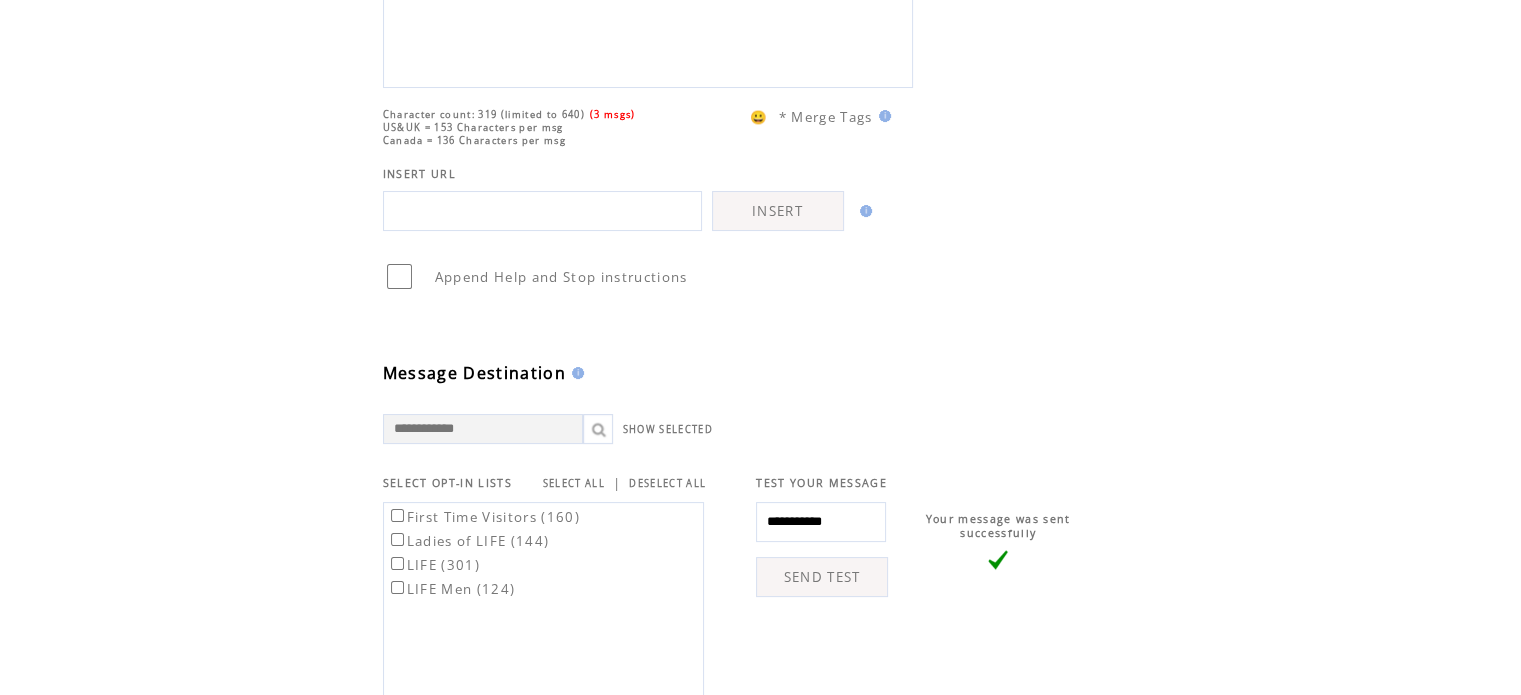 scroll, scrollTop: 300, scrollLeft: 0, axis: vertical 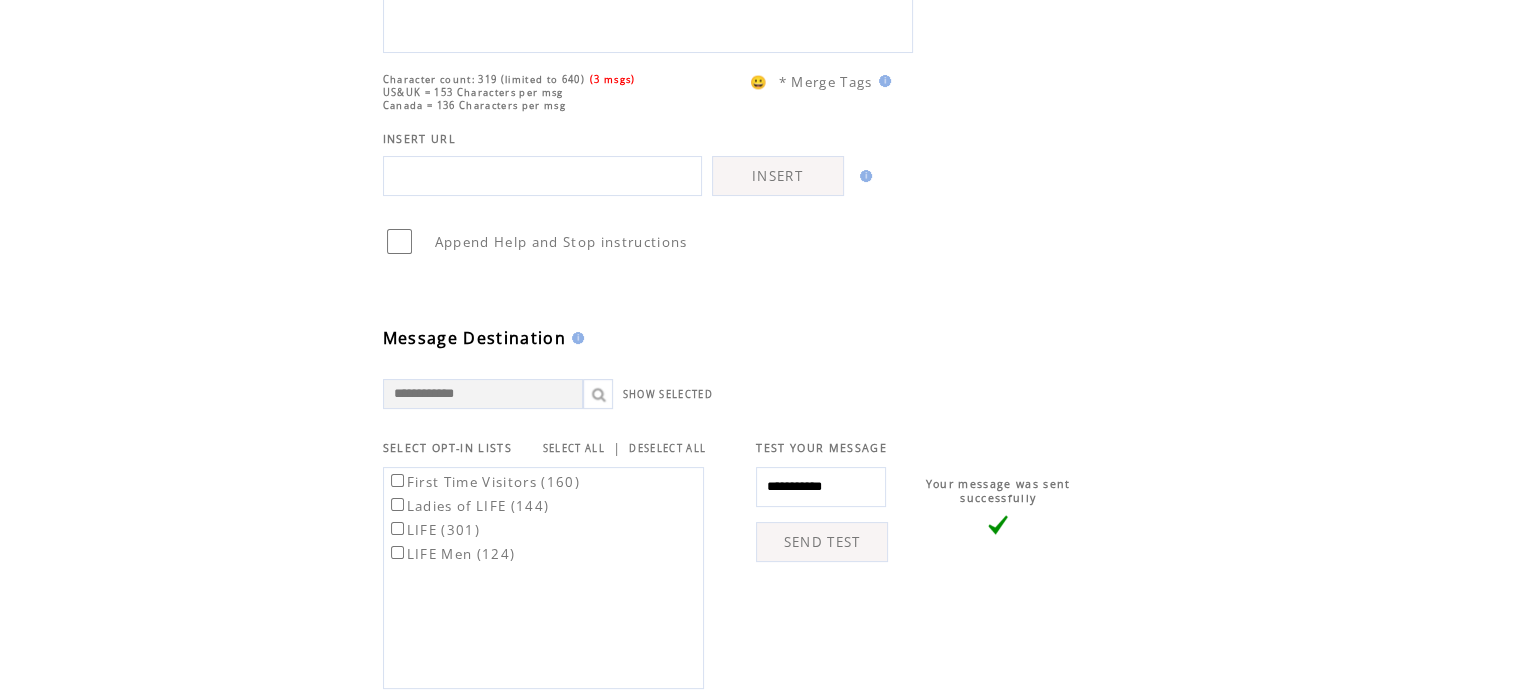click on "DESELECT ALL" at bounding box center [667, 448] 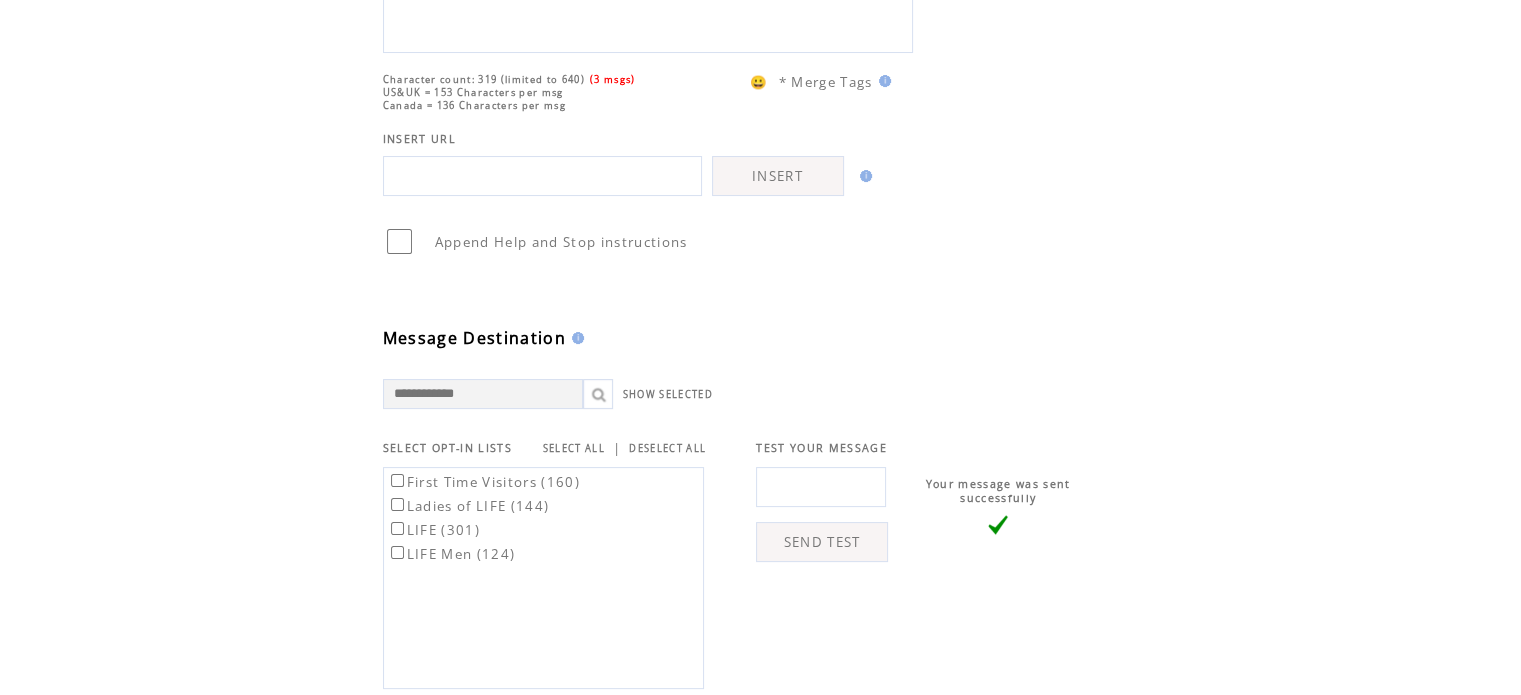 paste on "**********" 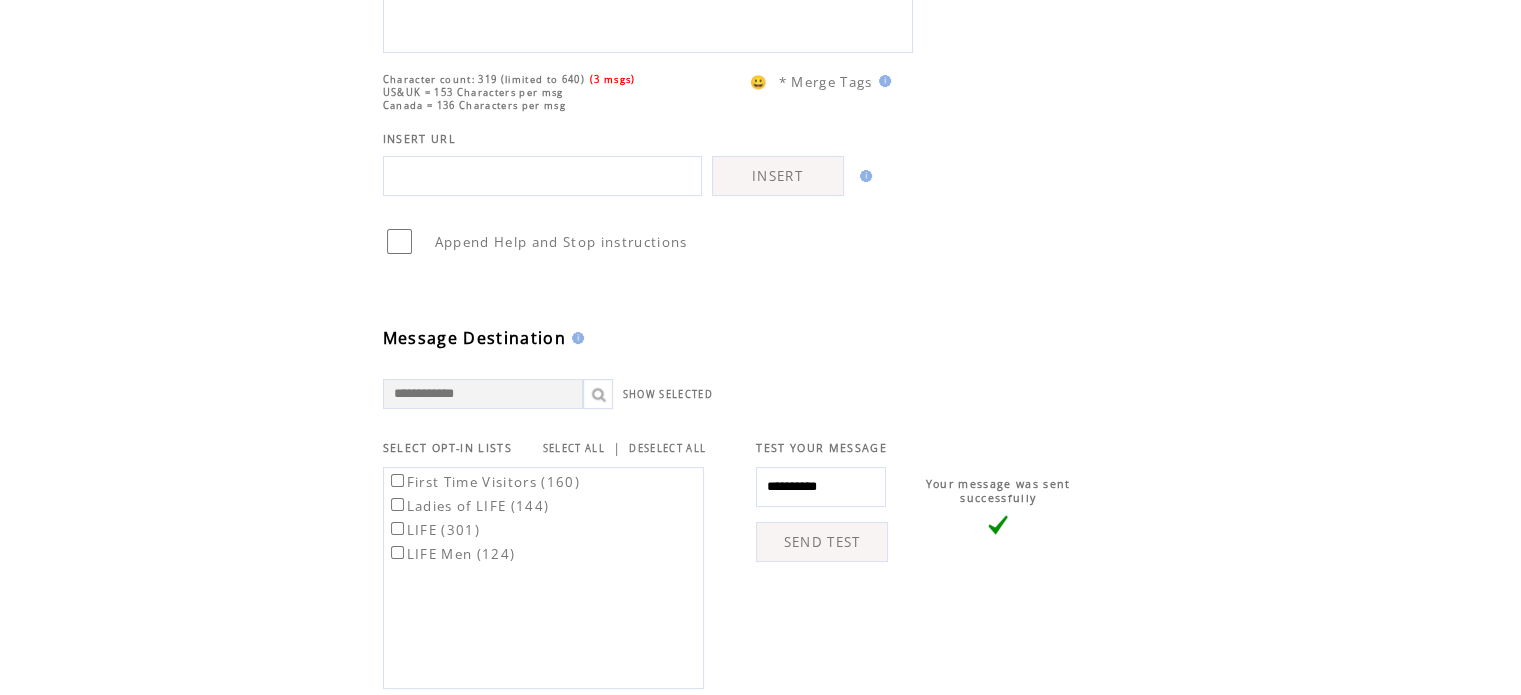 type on "**********" 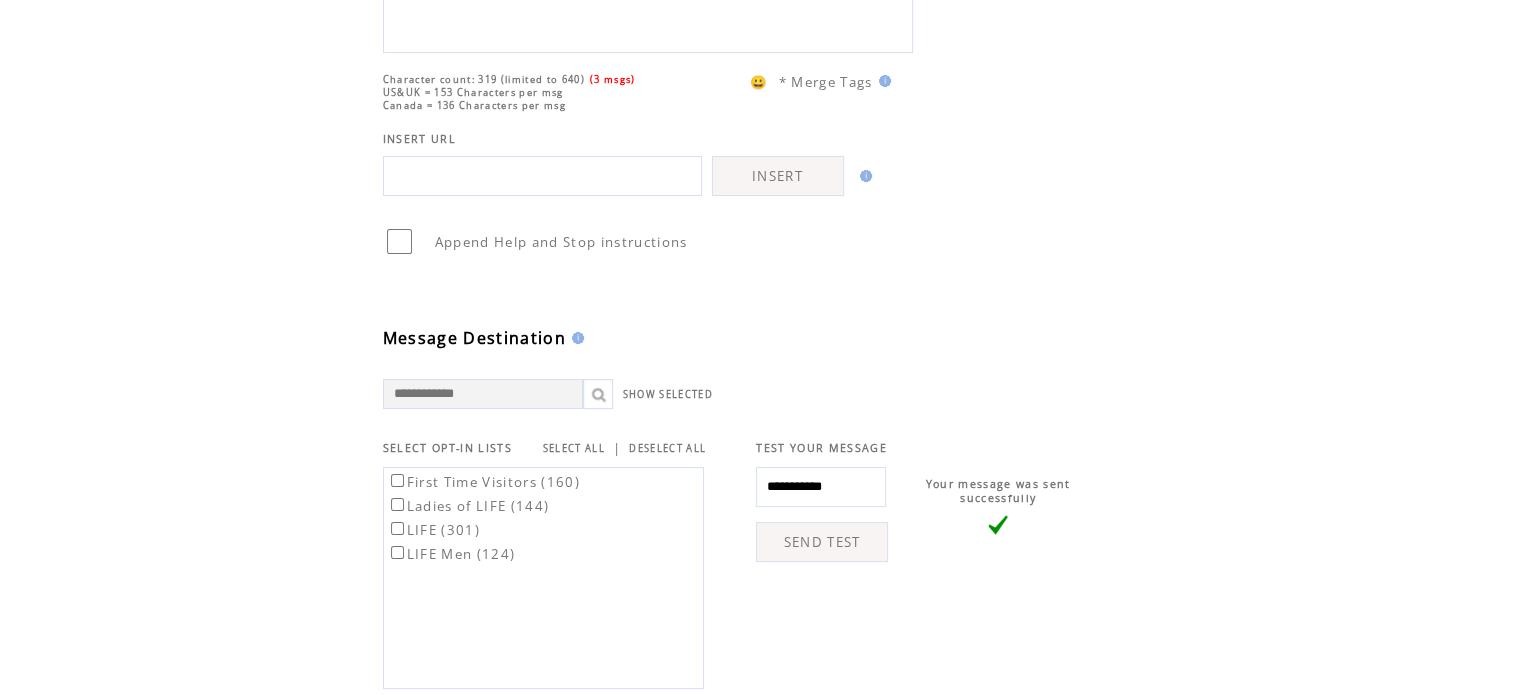 scroll, scrollTop: 400, scrollLeft: 0, axis: vertical 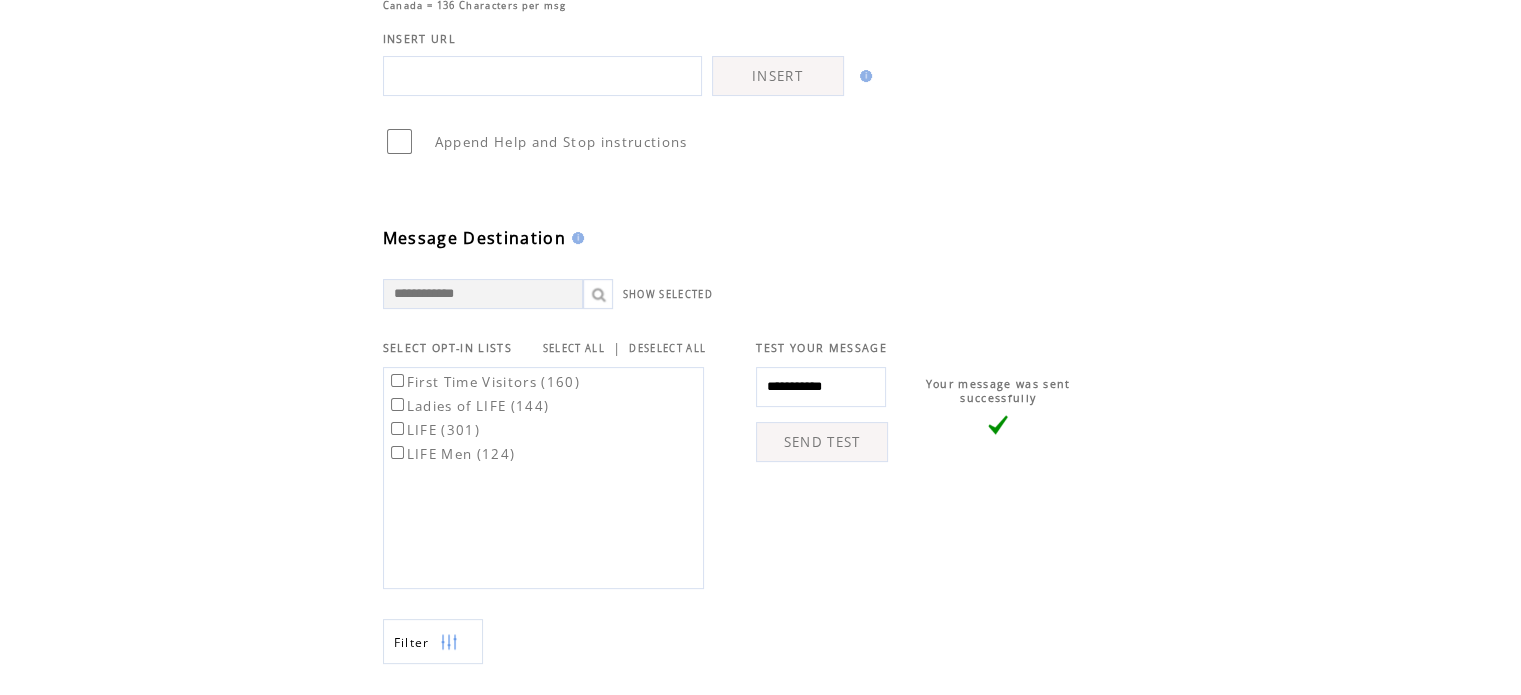 drag, startPoint x: 880, startPoint y: 380, endPoint x: 680, endPoint y: 382, distance: 200.01 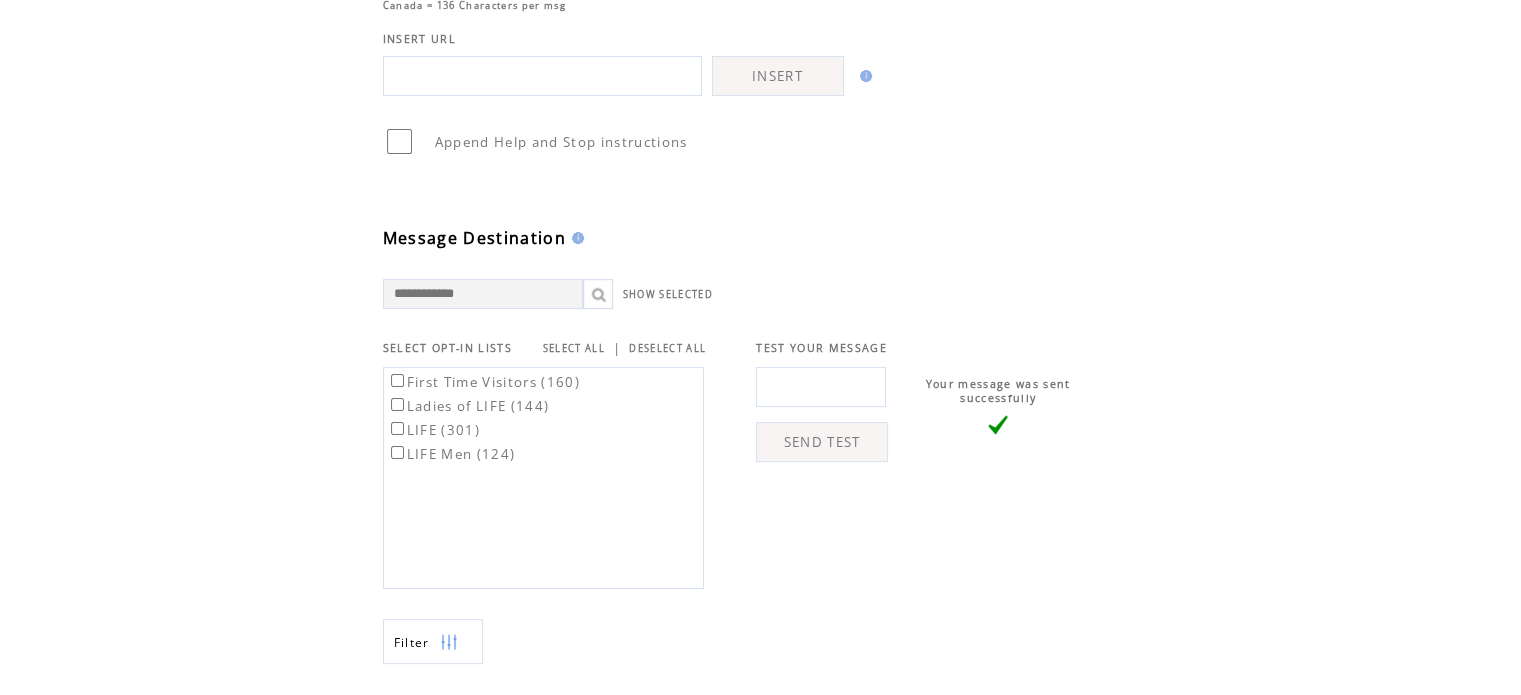 paste on "**********" 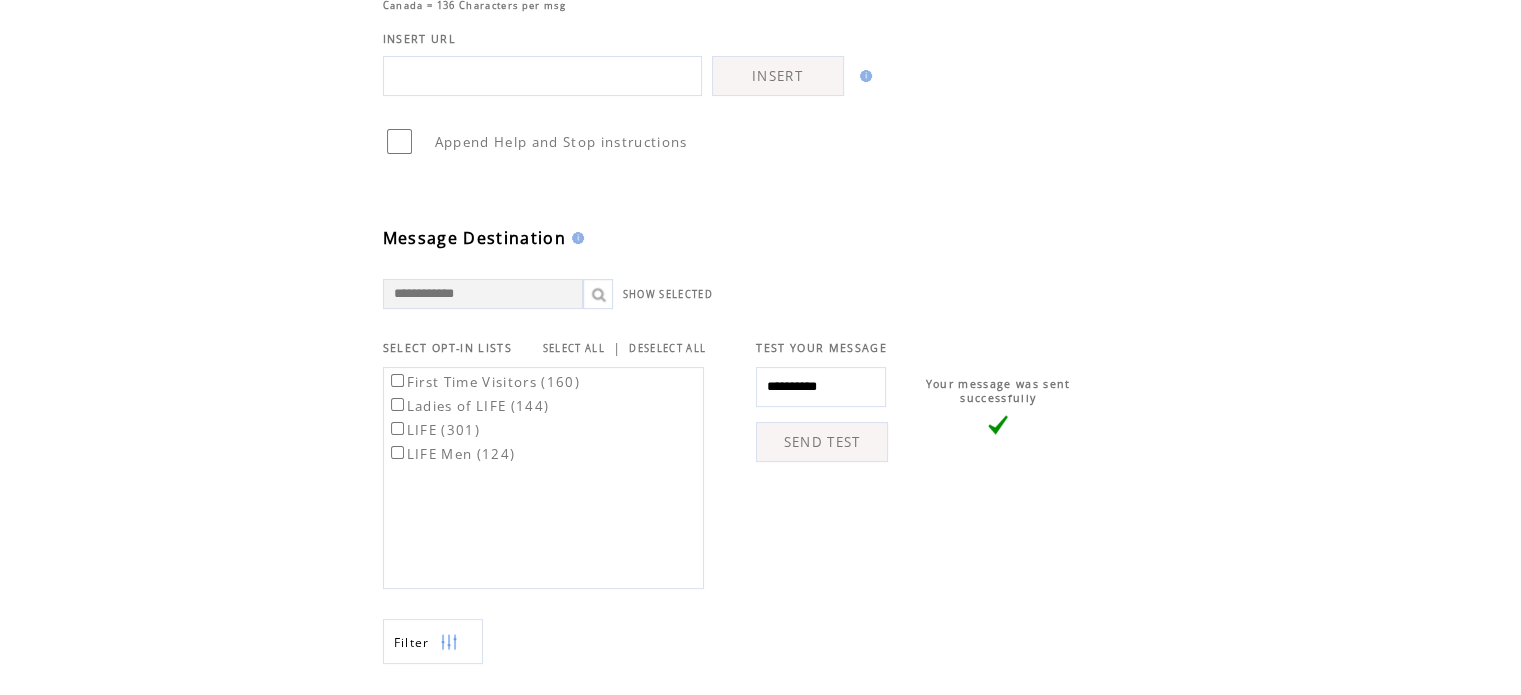 type on "**********" 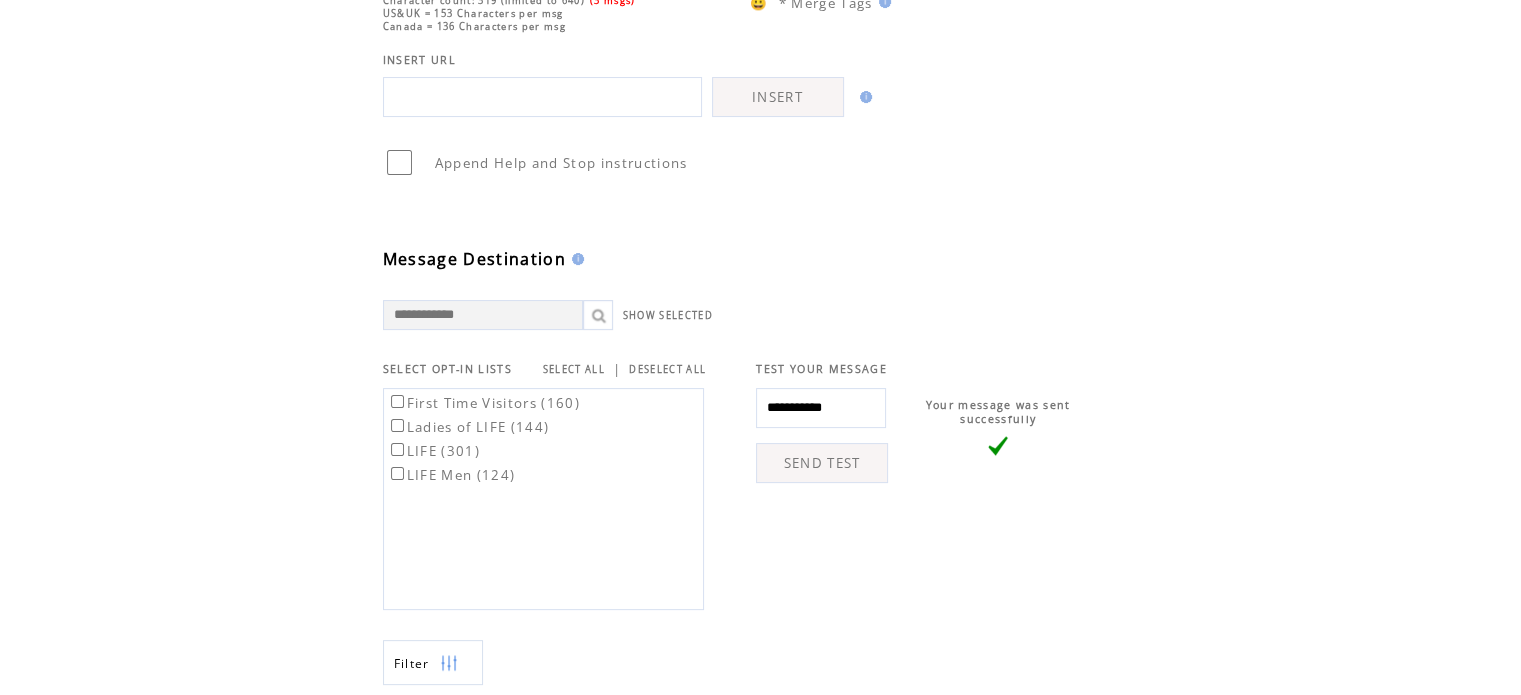 scroll, scrollTop: 400, scrollLeft: 0, axis: vertical 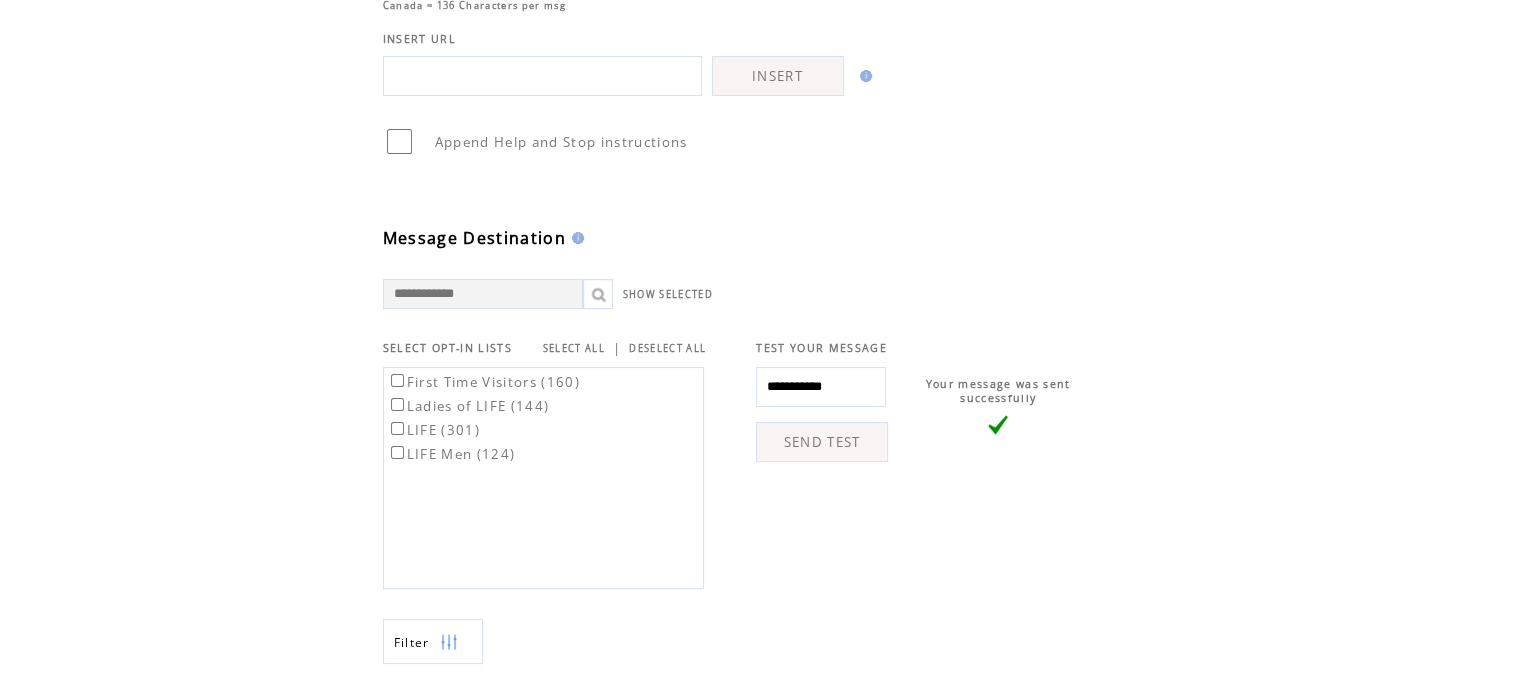 drag, startPoint x: 872, startPoint y: 380, endPoint x: 697, endPoint y: 379, distance: 175.00285 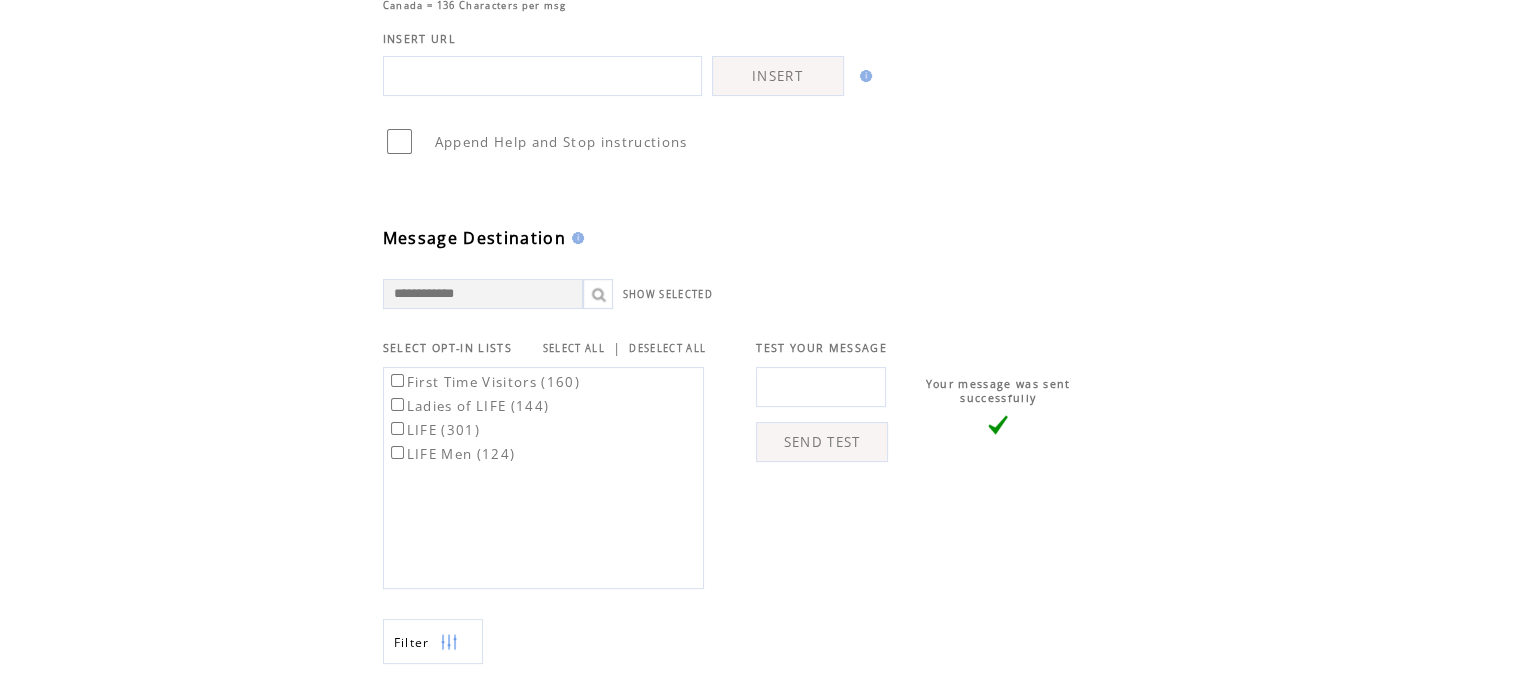 paste on "**********" 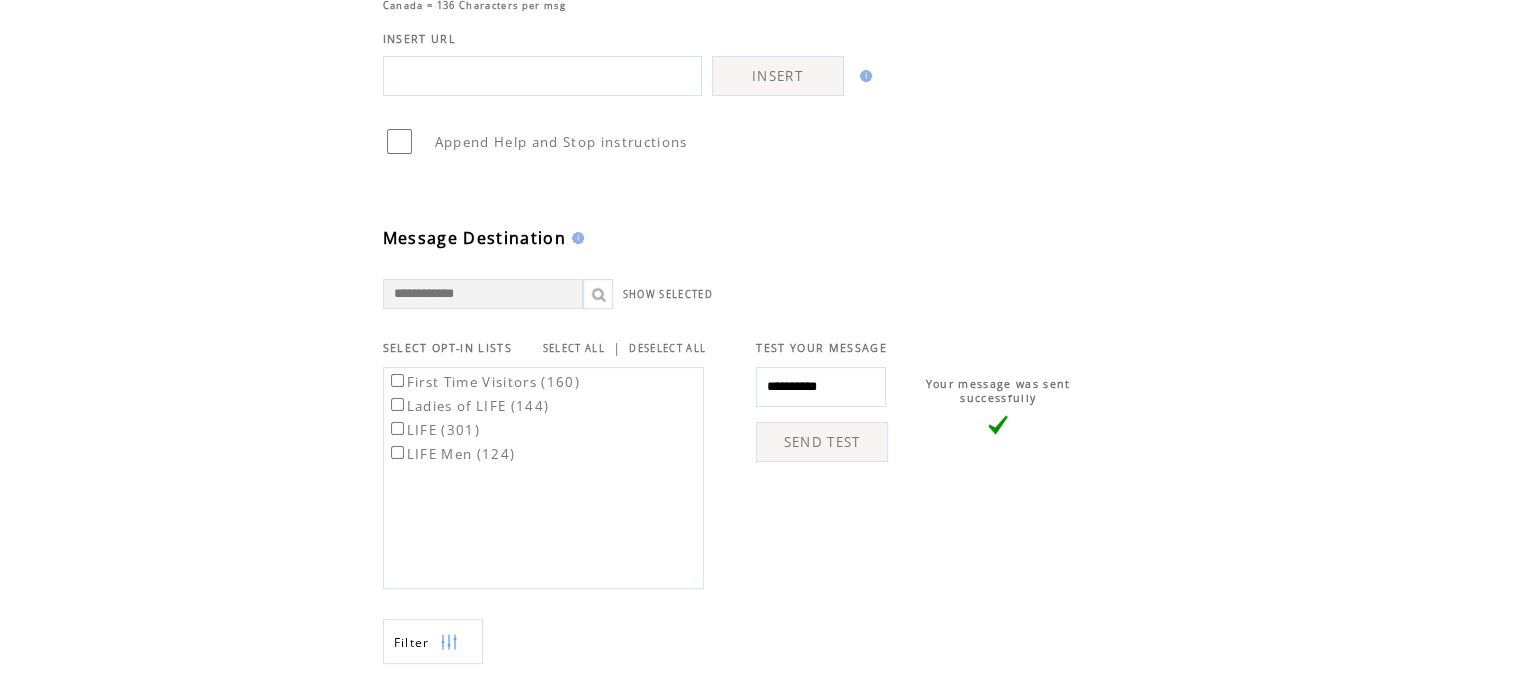 type on "**********" 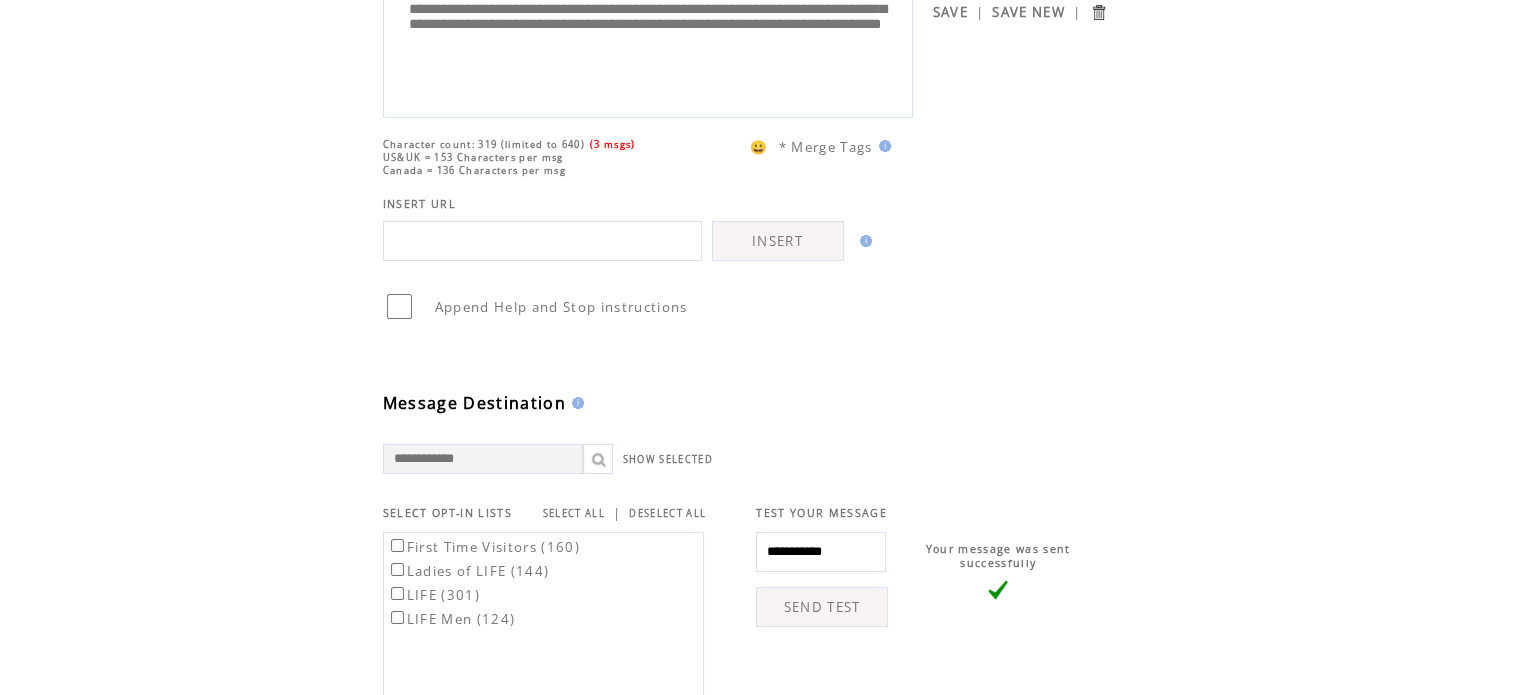 scroll, scrollTop: 300, scrollLeft: 0, axis: vertical 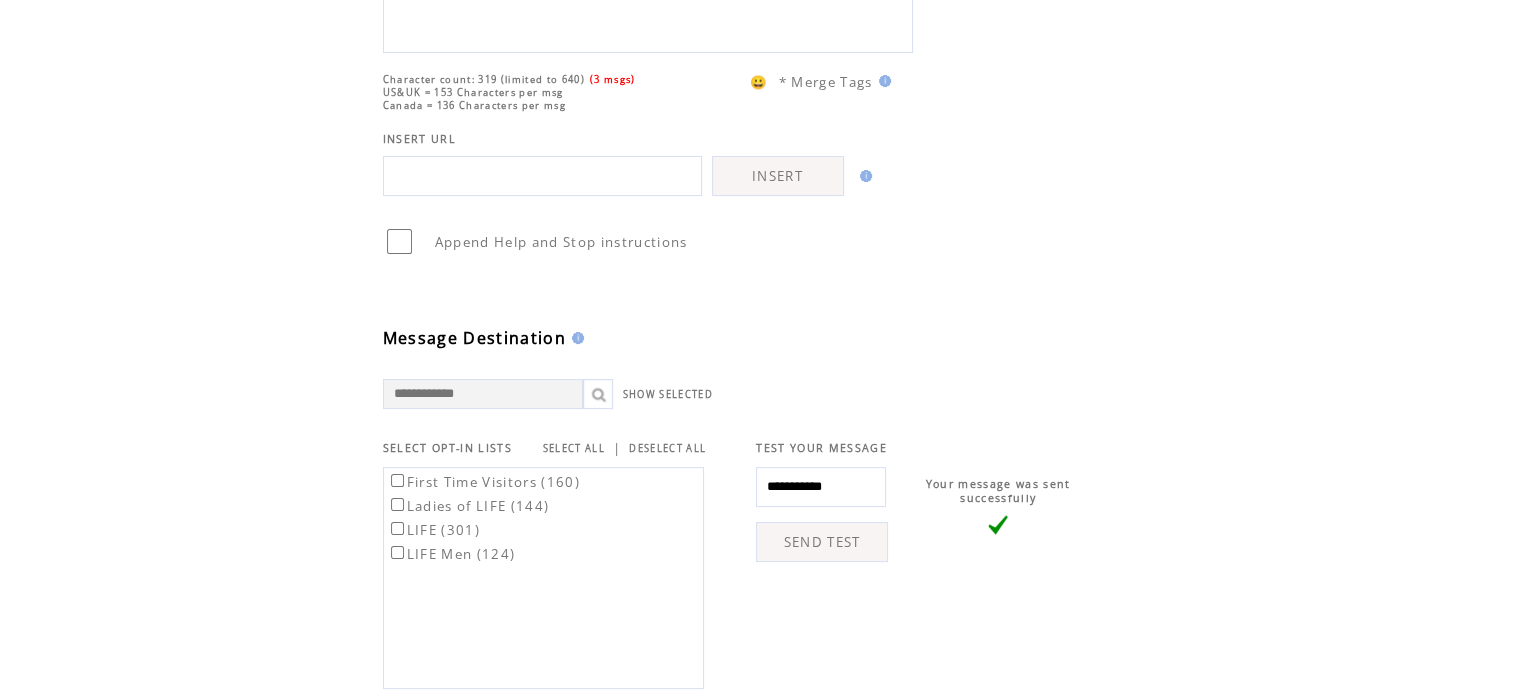 drag, startPoint x: 883, startPoint y: 495, endPoint x: 721, endPoint y: 500, distance: 162.07715 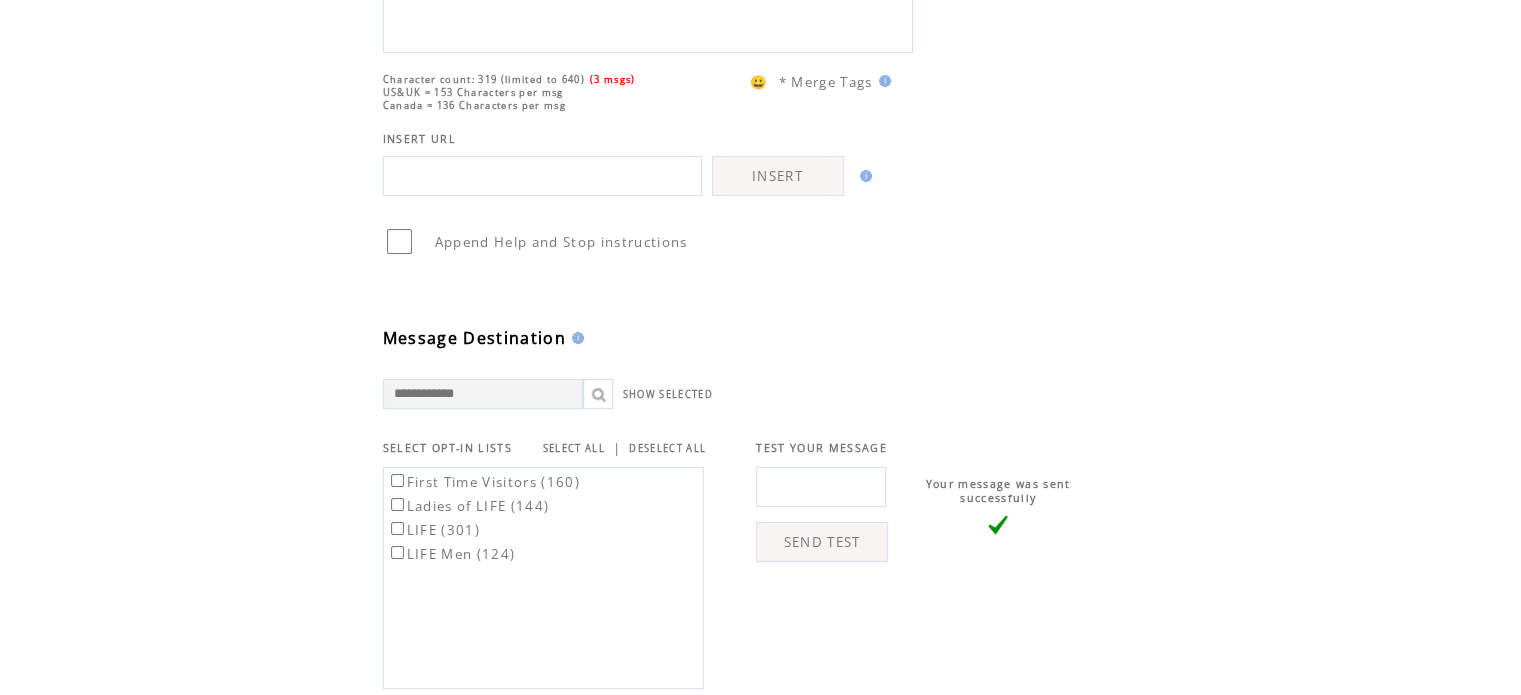paste on "**********" 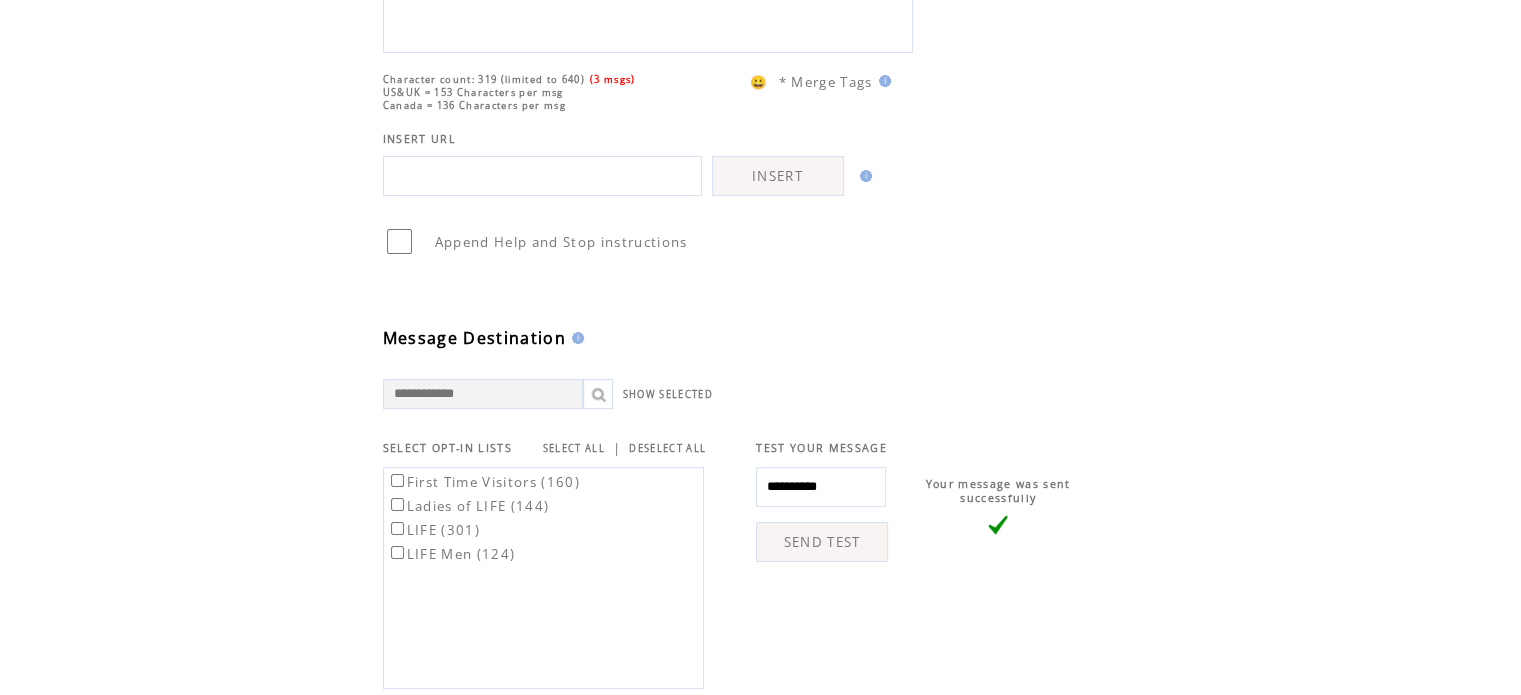 type on "**********" 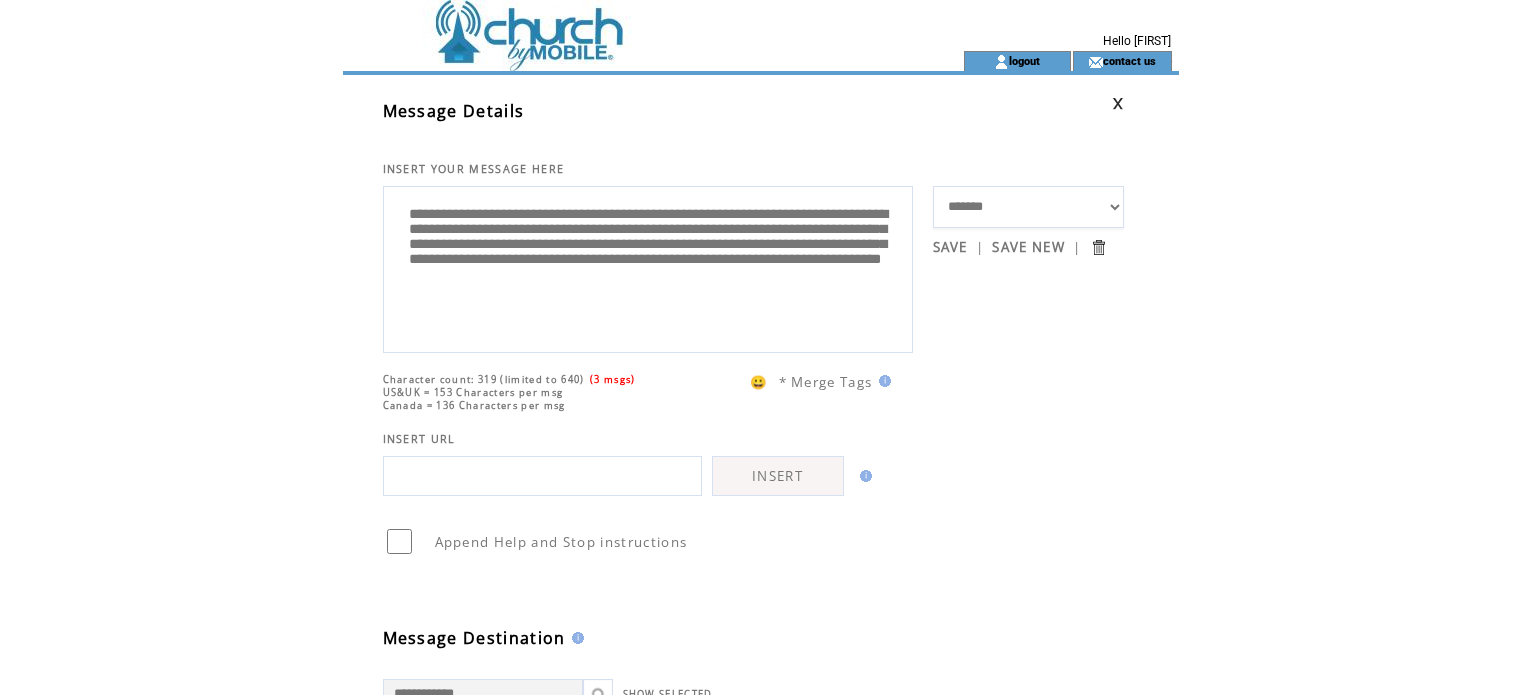 scroll, scrollTop: 0, scrollLeft: 0, axis: both 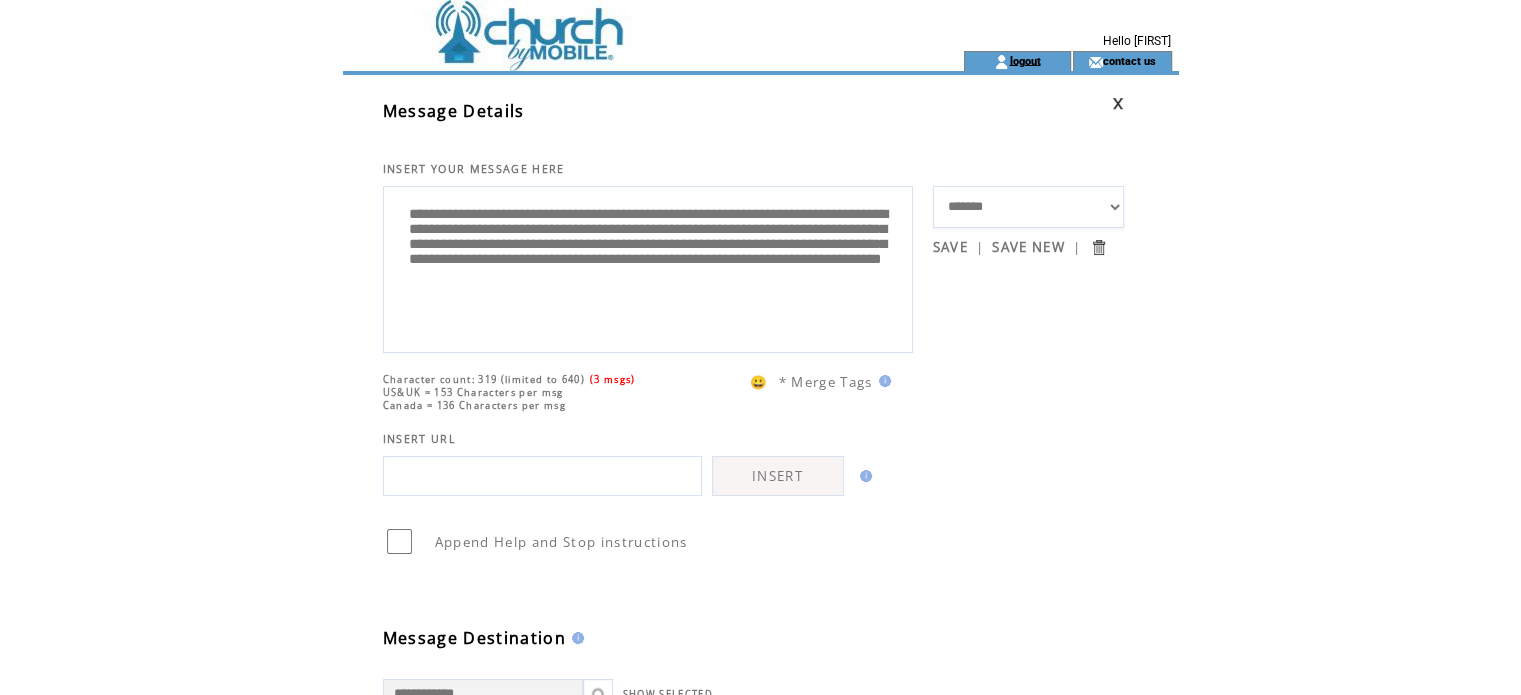 click on "logout" at bounding box center (1024, 60) 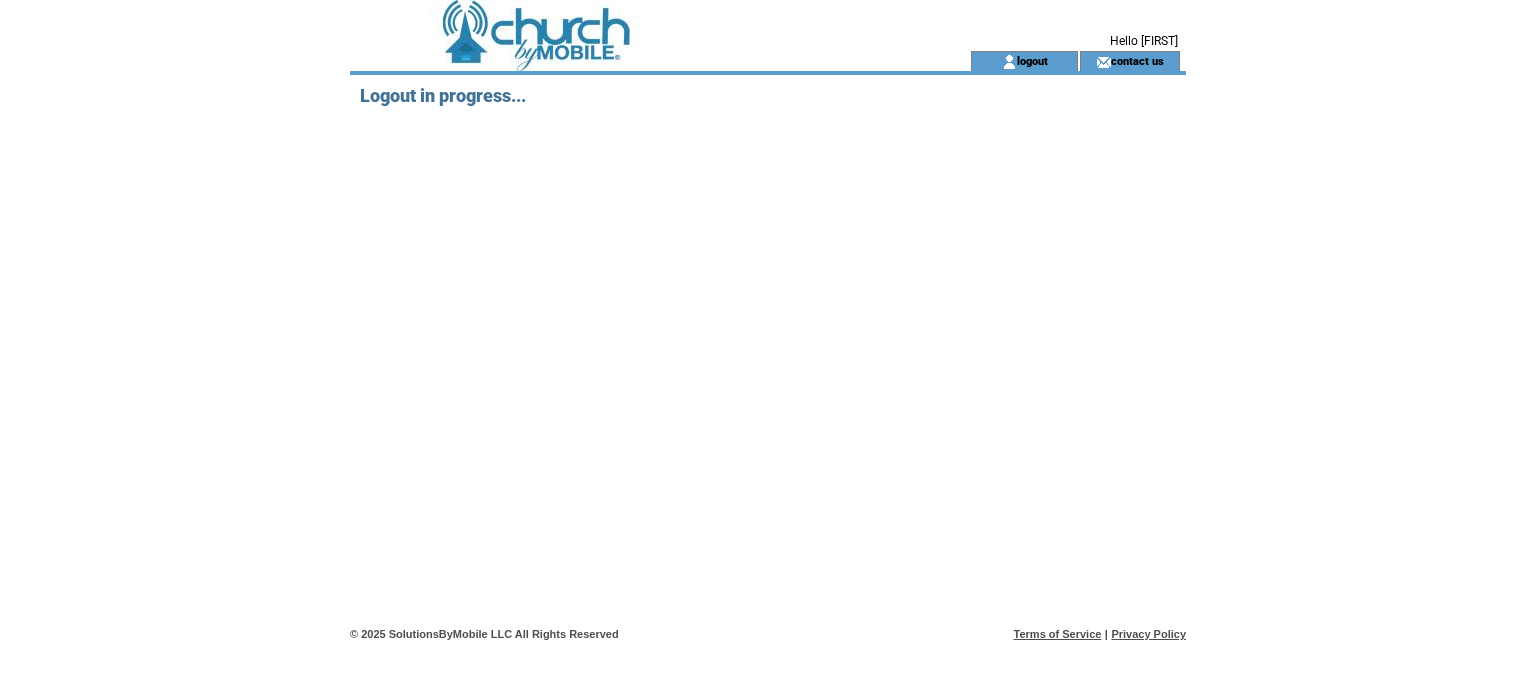 scroll, scrollTop: 0, scrollLeft: 0, axis: both 